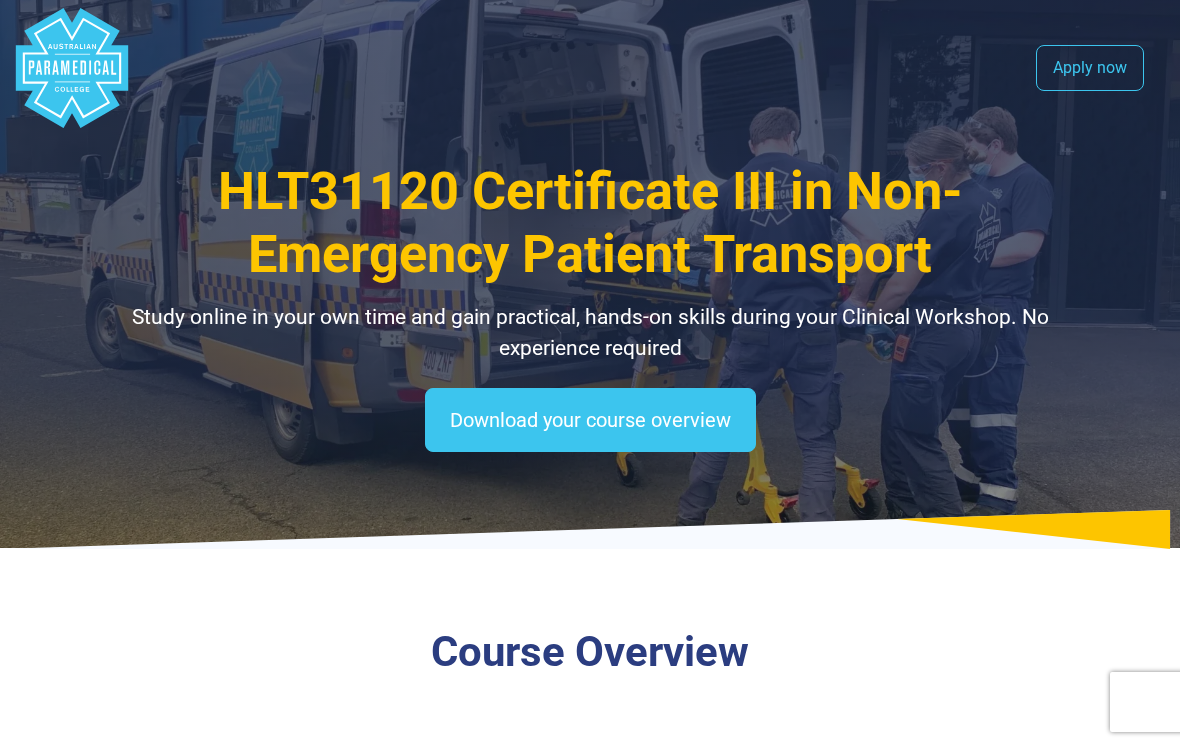 scroll, scrollTop: 0, scrollLeft: 0, axis: both 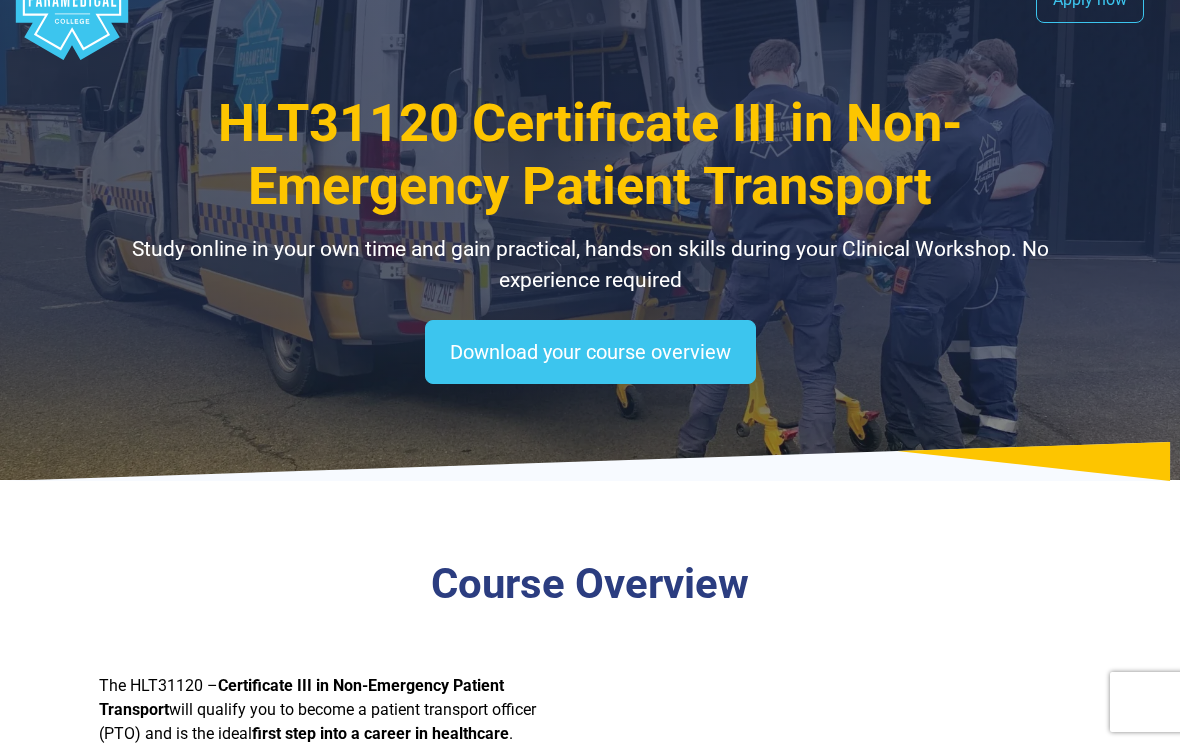 click on "Download your course overview" at bounding box center [590, 352] 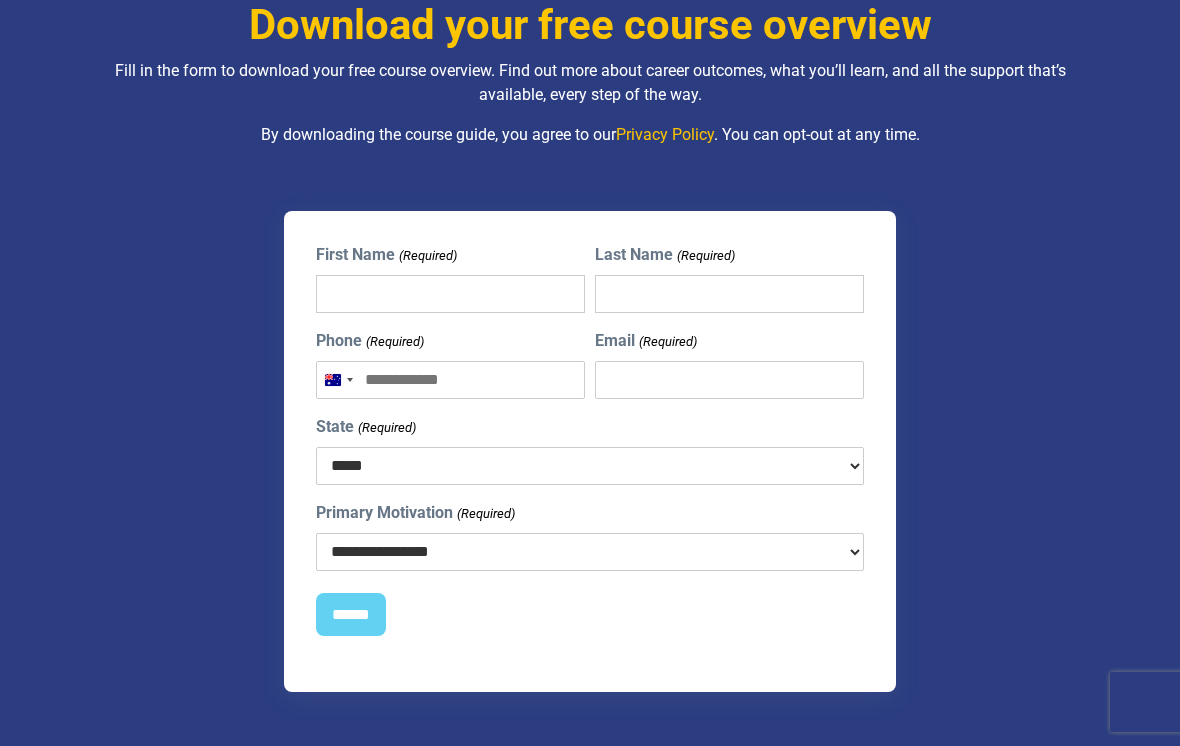 scroll, scrollTop: 1836, scrollLeft: 0, axis: vertical 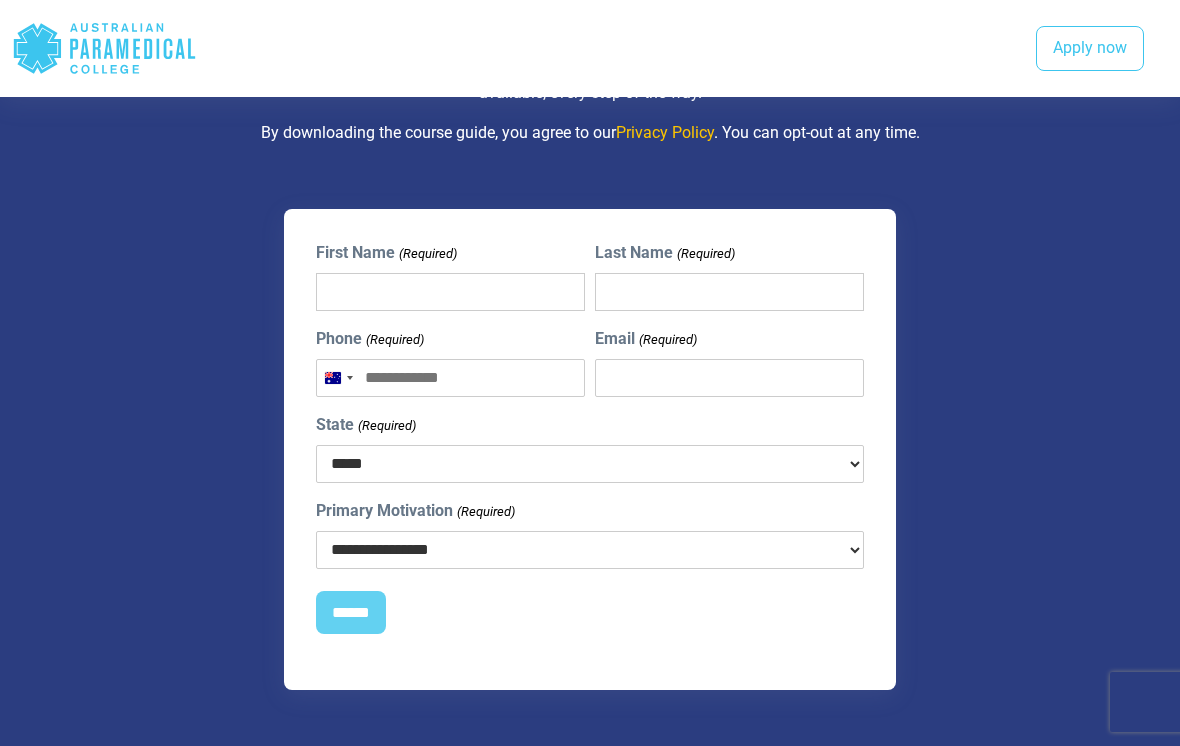 click on "First Name (Required)" at bounding box center (450, 292) 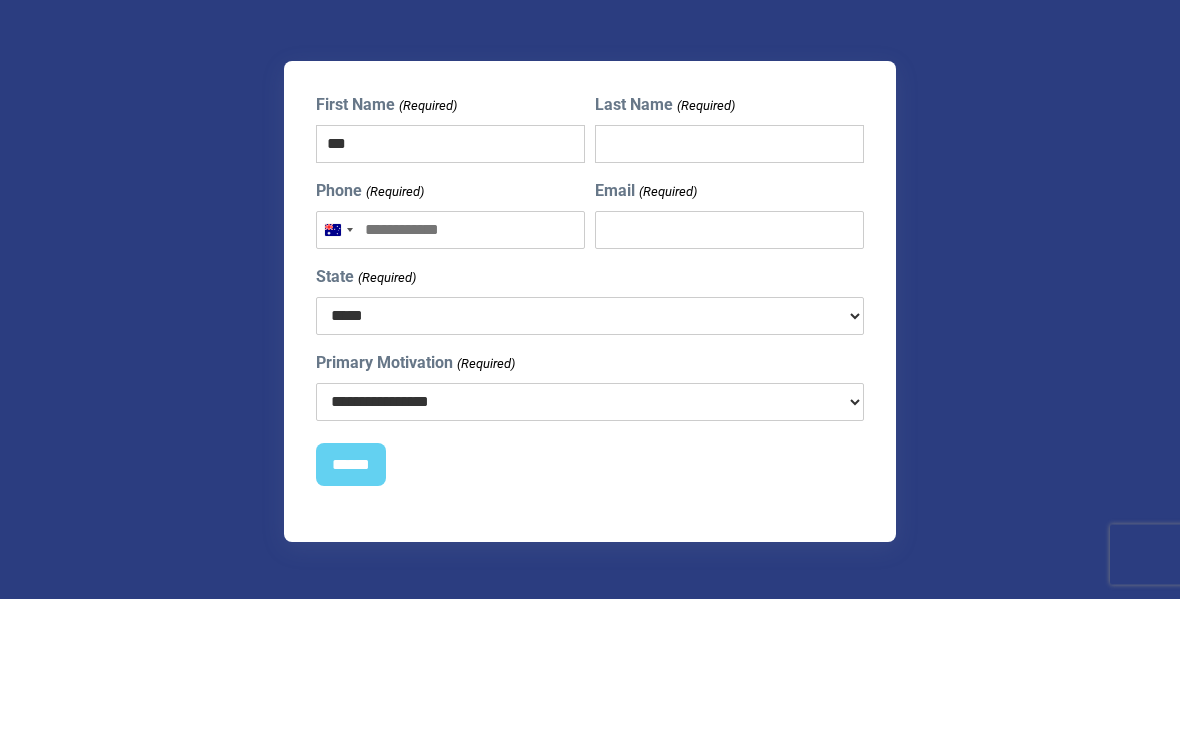type on "***" 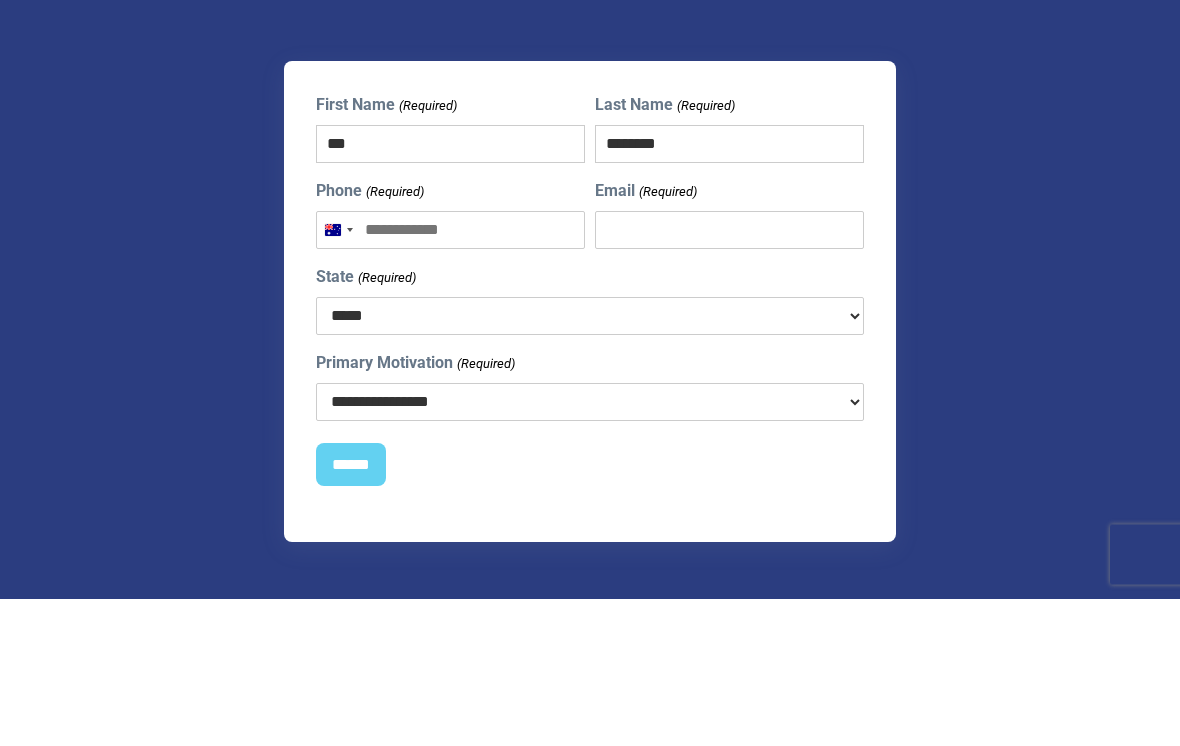 type on "********" 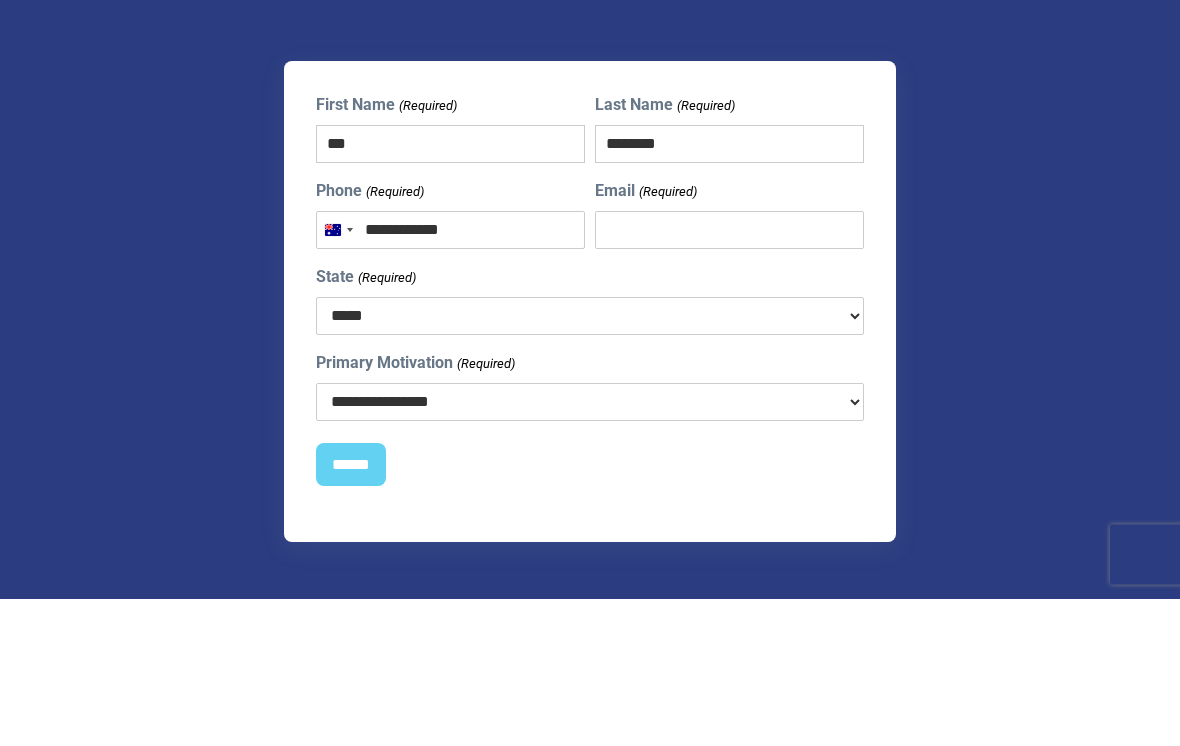 type on "**********" 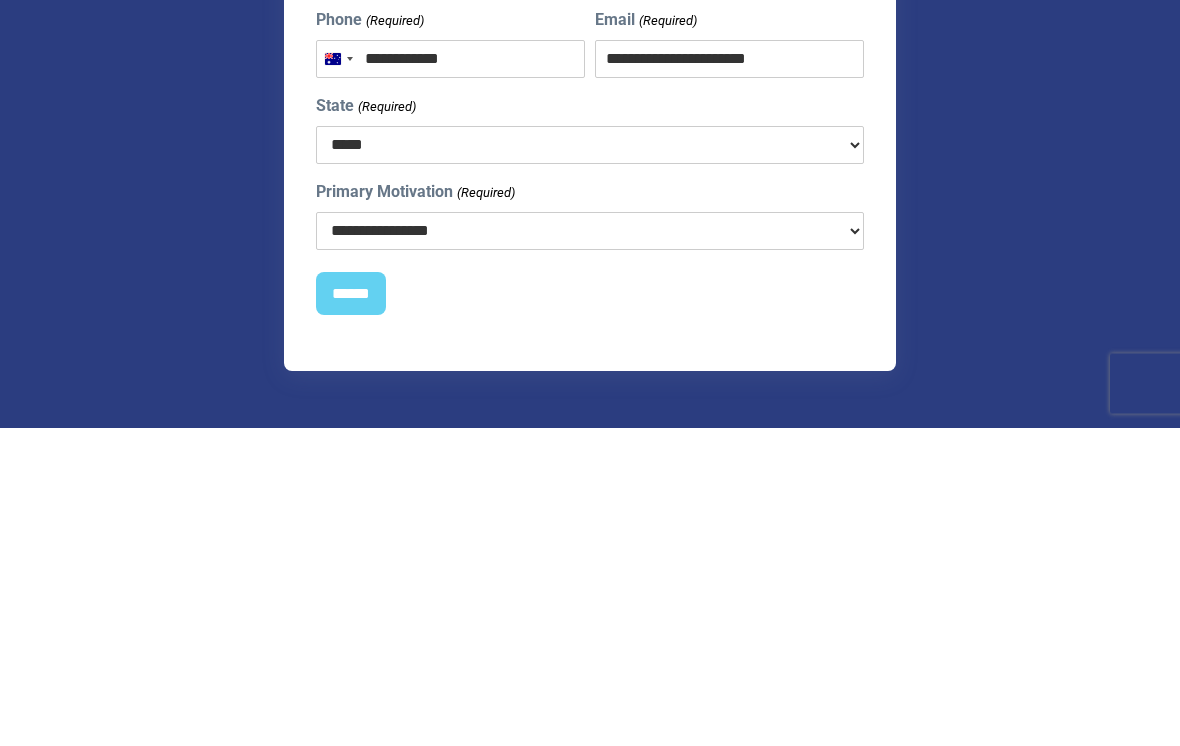 type on "**********" 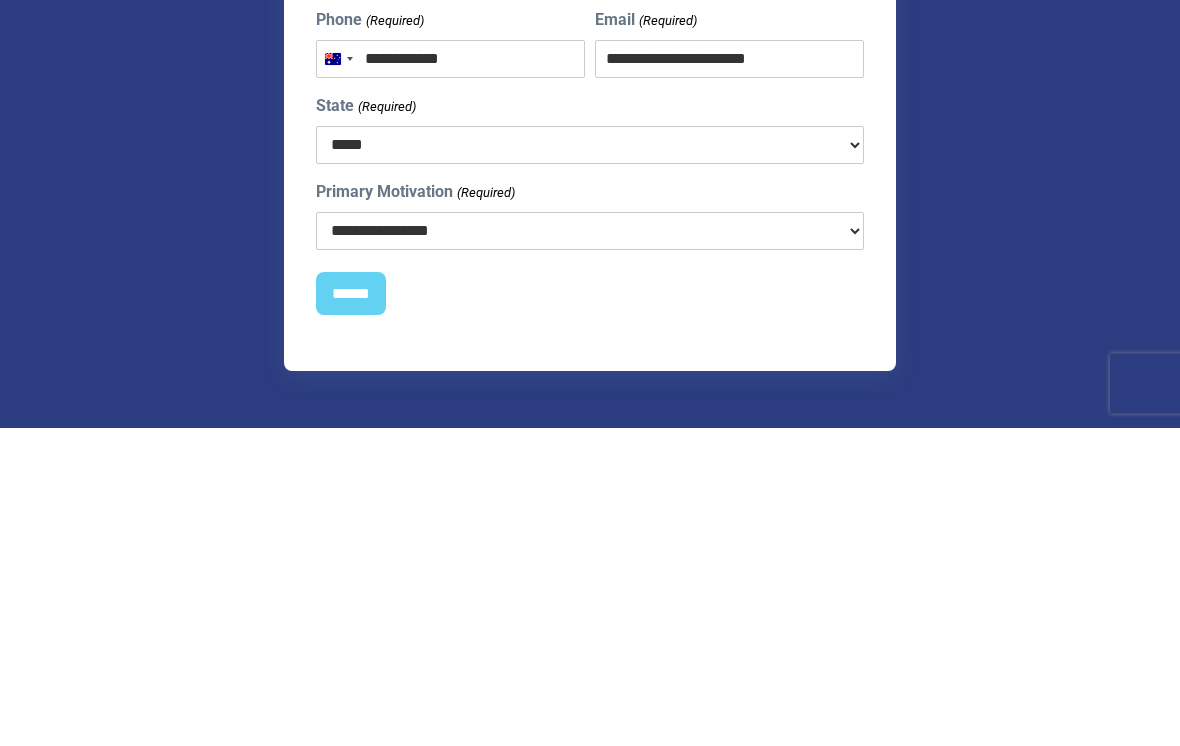 click on "***** *** *** *** ** ** *** ** ***" at bounding box center (589, 464) 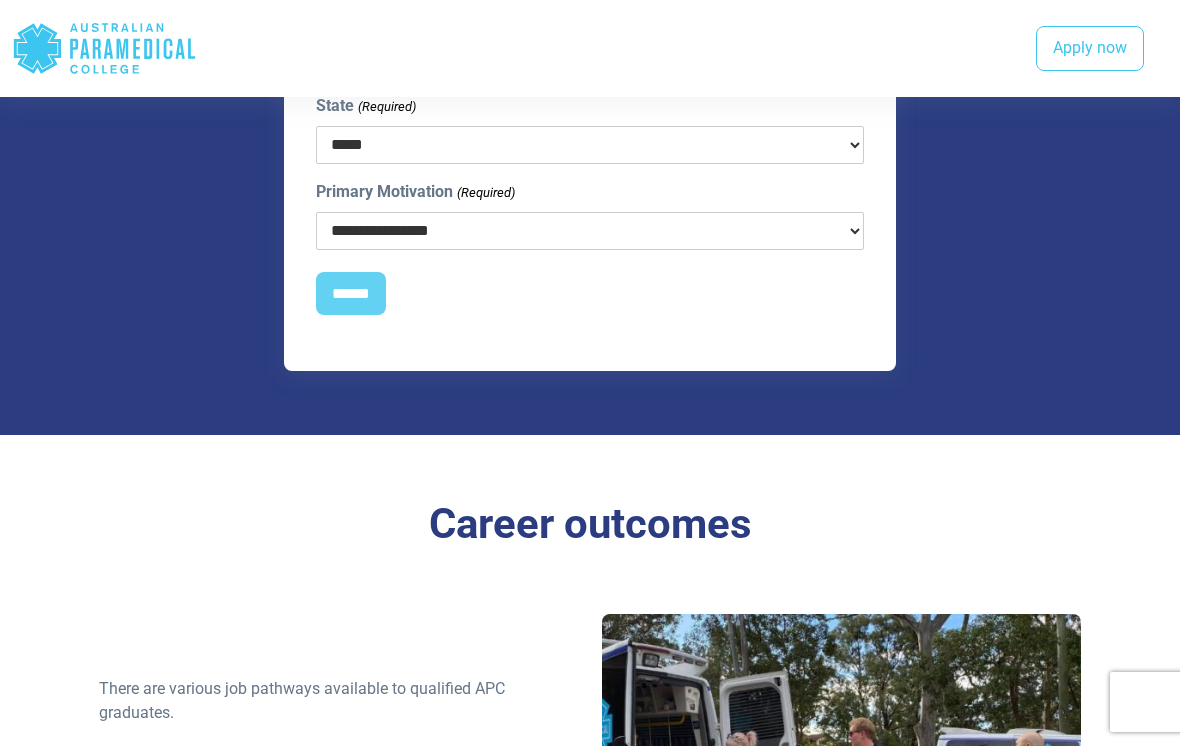 select on "***" 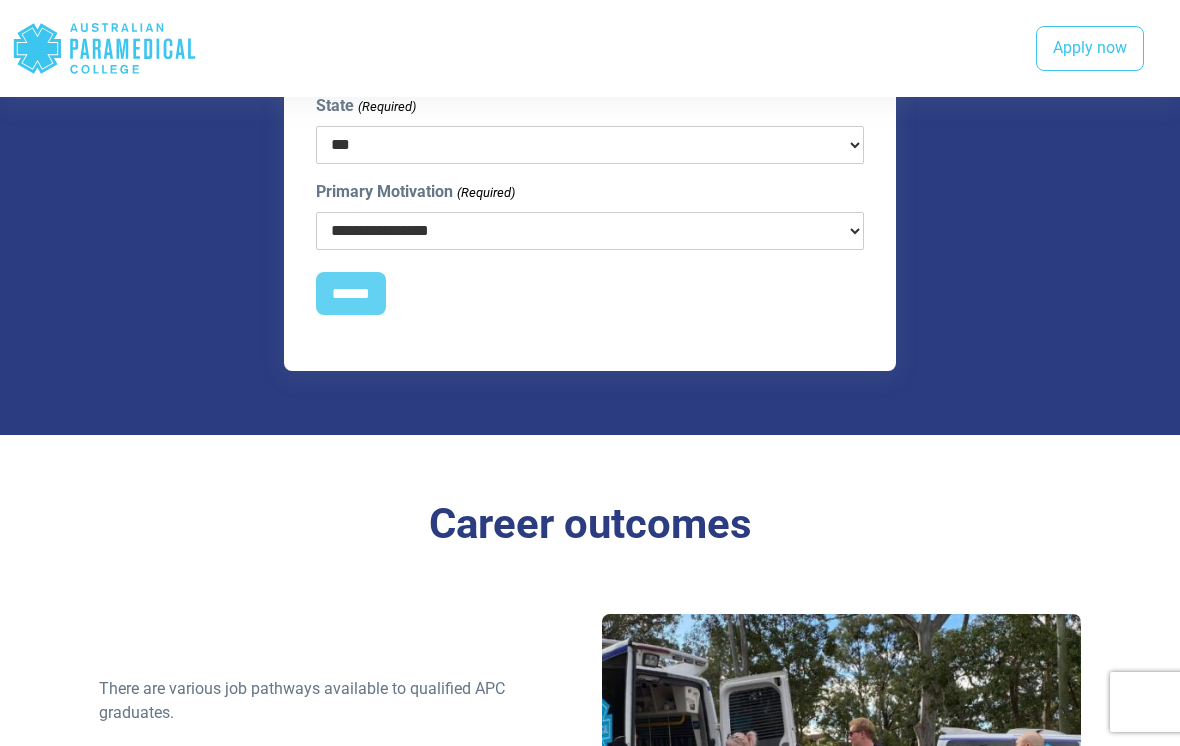 click on "**********" at bounding box center (589, 231) 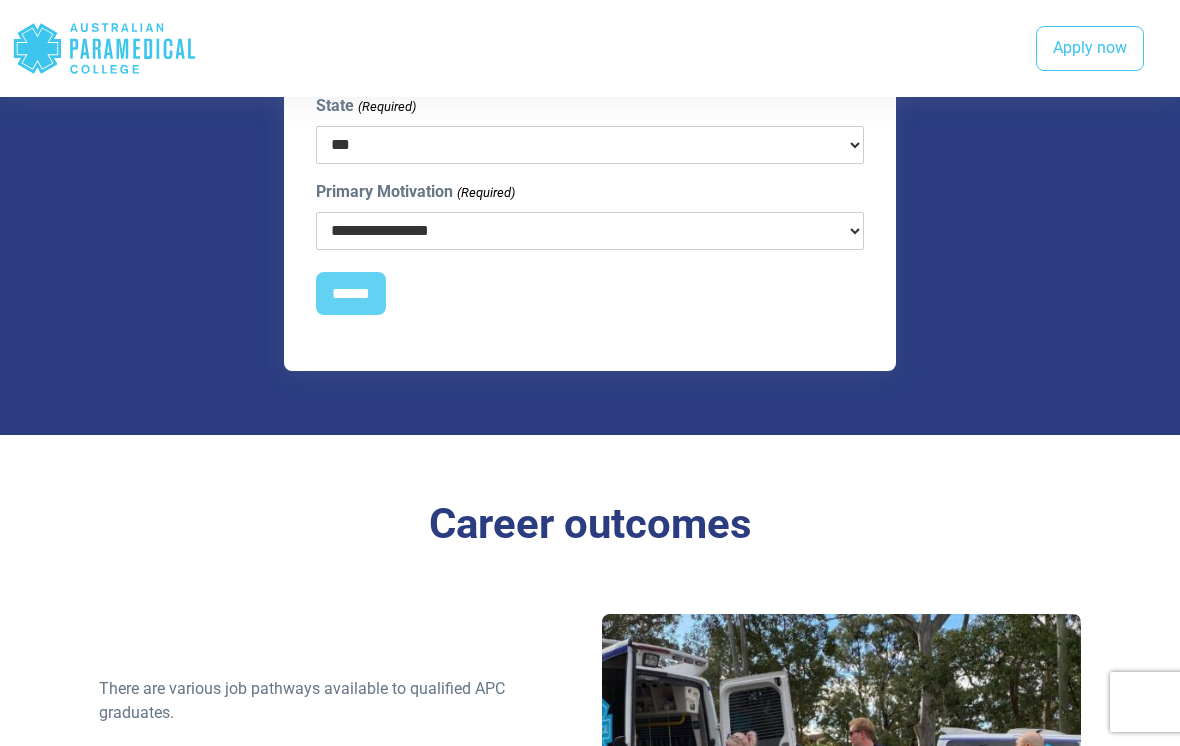 select on "**********" 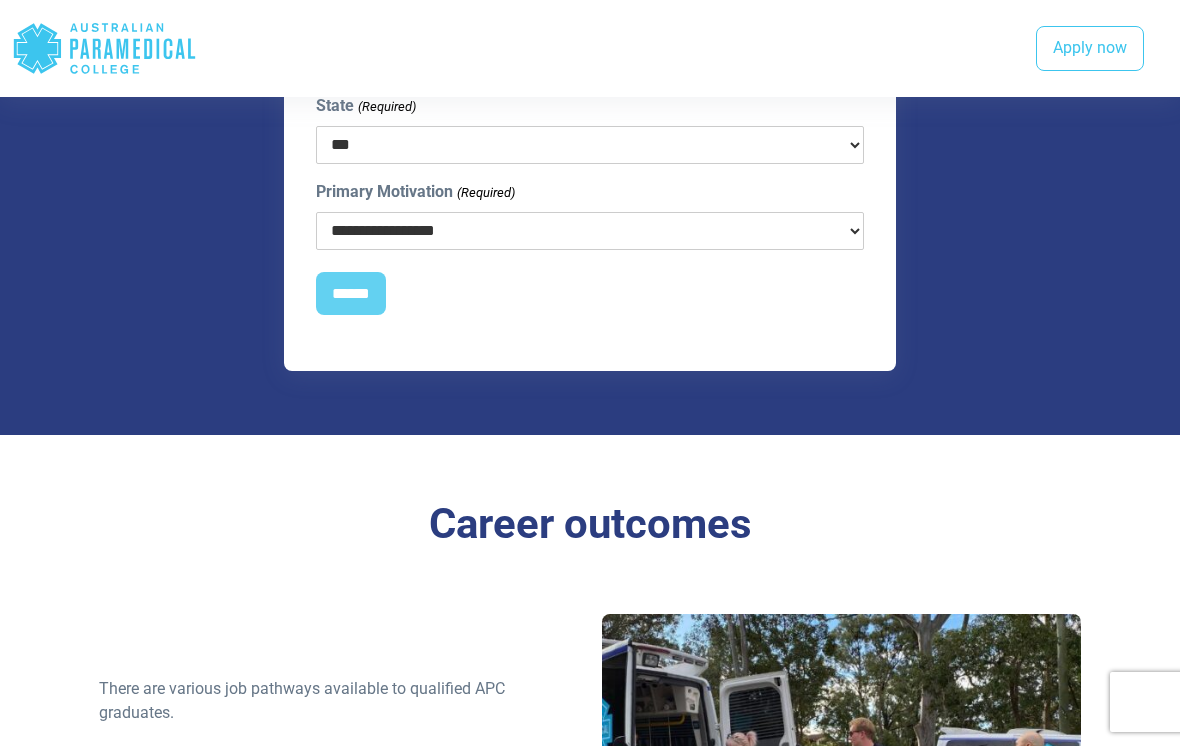 click on "******" at bounding box center [351, 294] 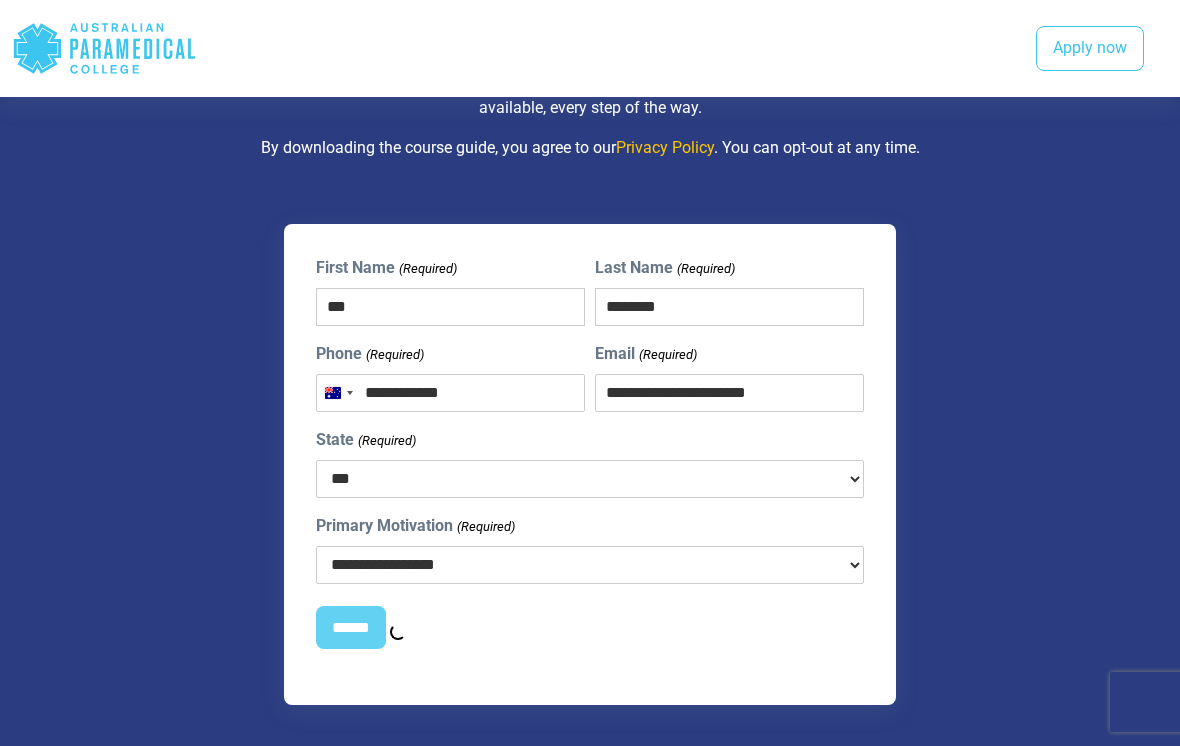 scroll, scrollTop: 1940, scrollLeft: 0, axis: vertical 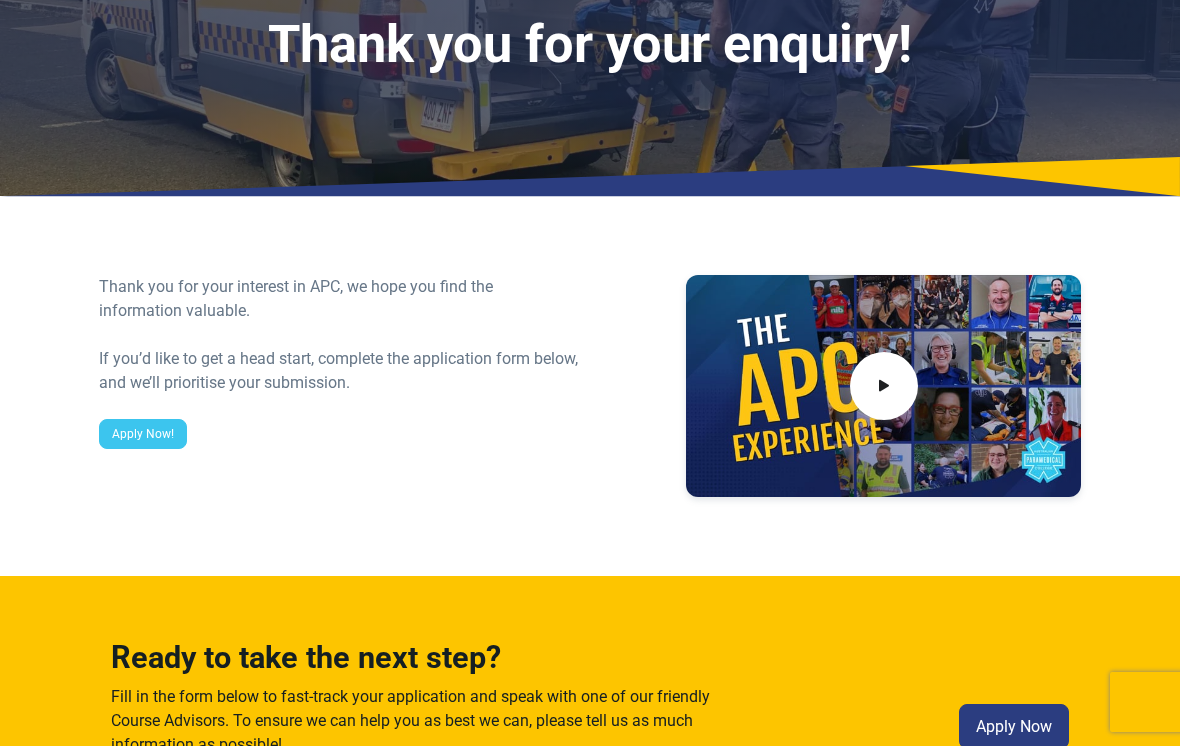 click on "Apply Now!" at bounding box center (143, 434) 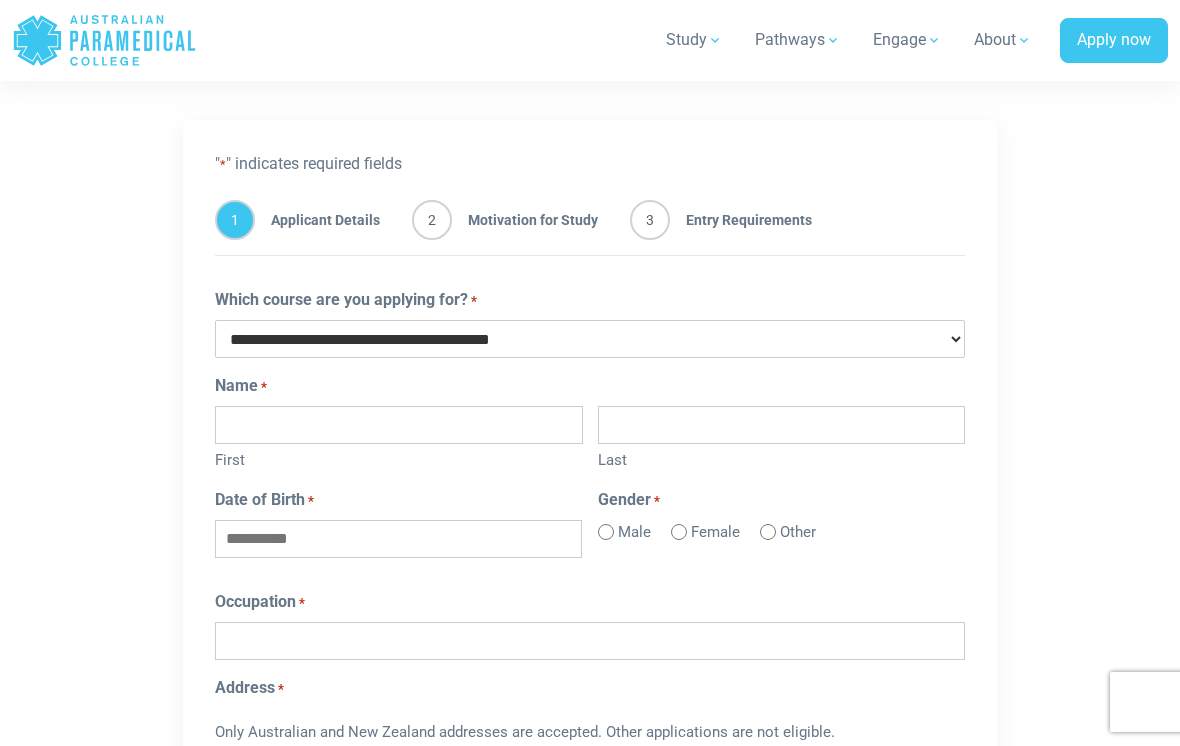 scroll, scrollTop: 1079, scrollLeft: 0, axis: vertical 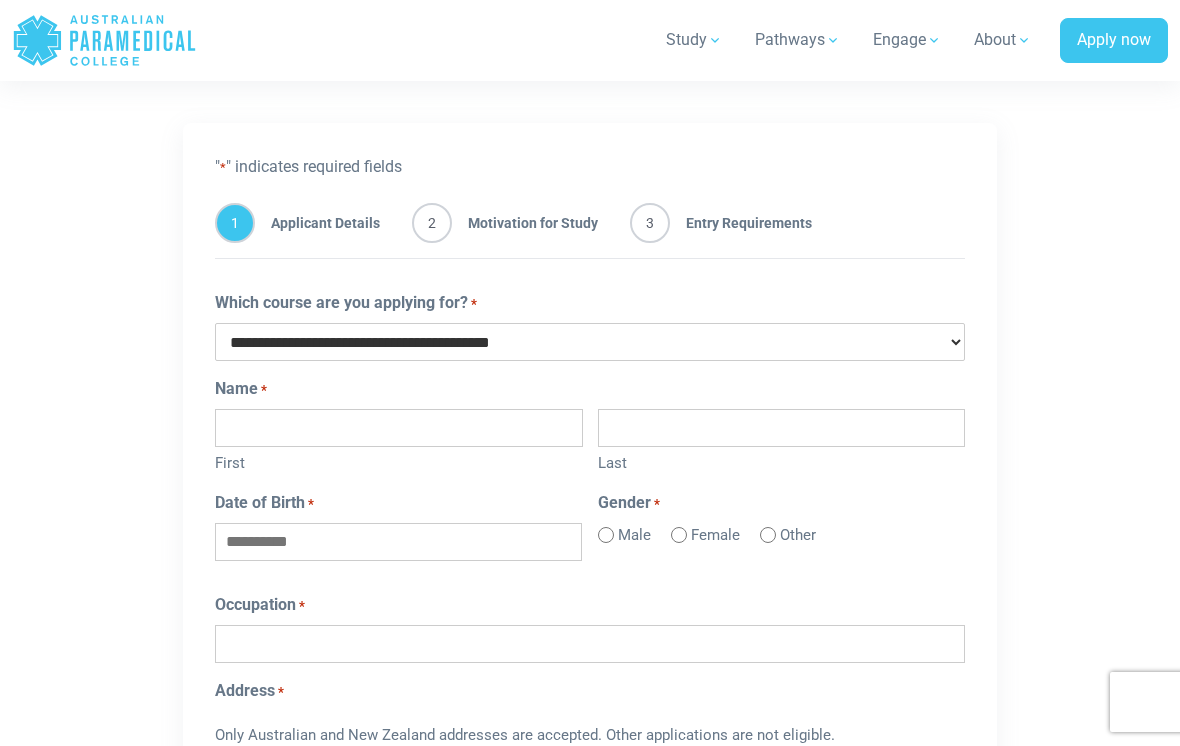 click on "**********" at bounding box center [590, 342] 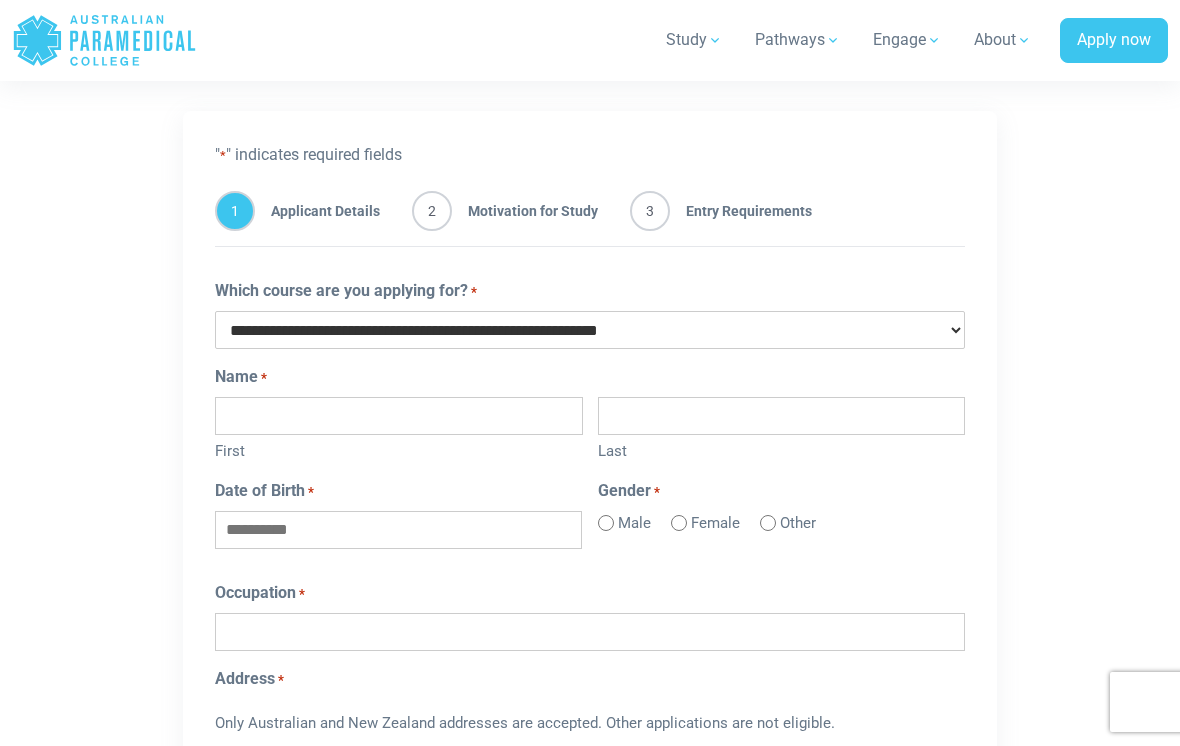 scroll, scrollTop: 1090, scrollLeft: 0, axis: vertical 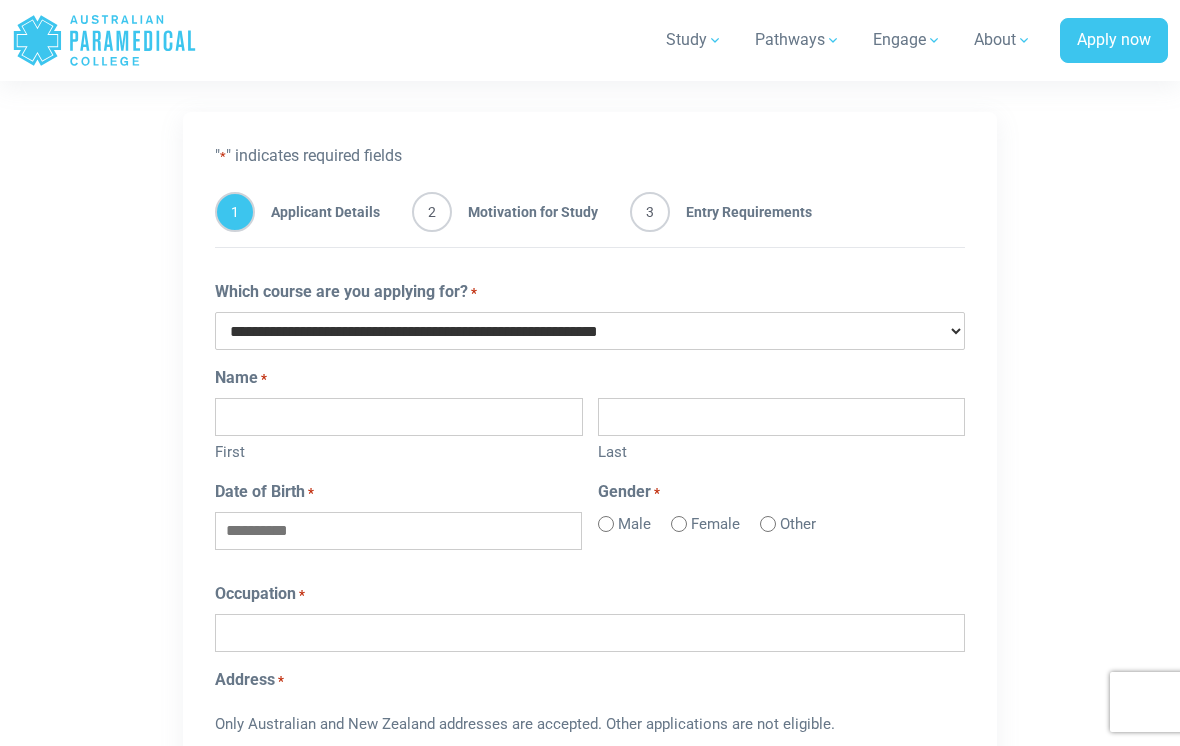 click on "First" at bounding box center (399, 417) 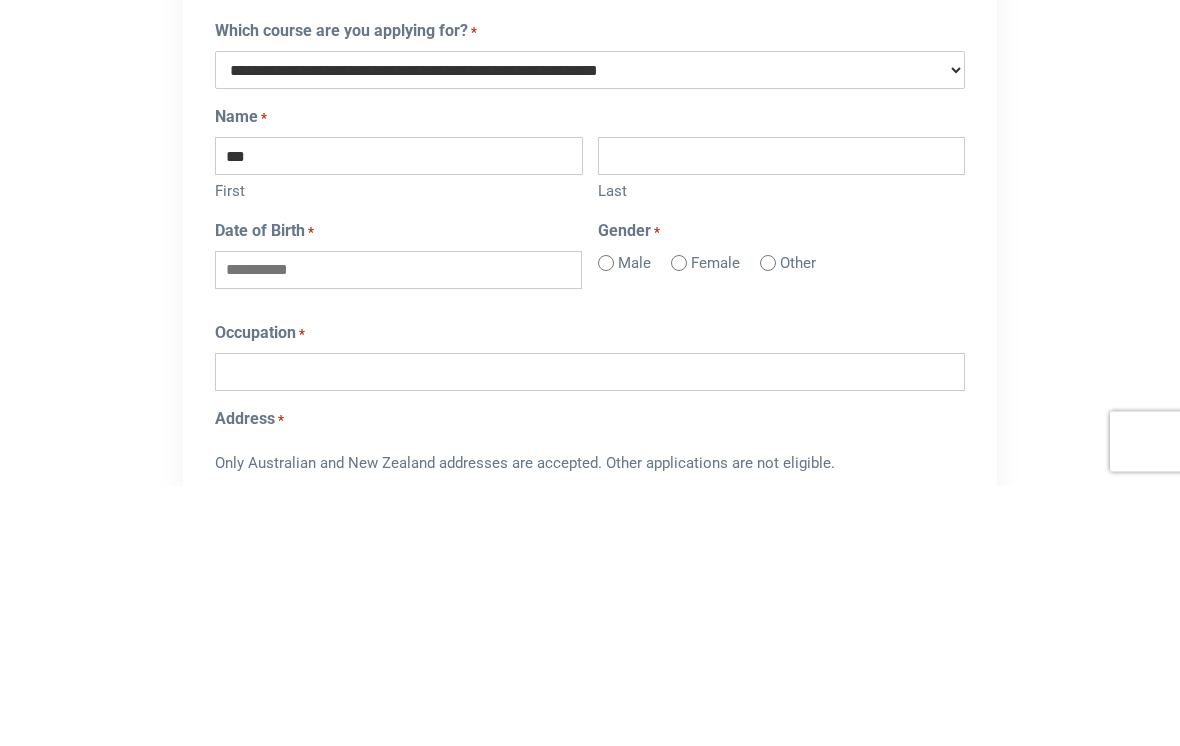 type on "***" 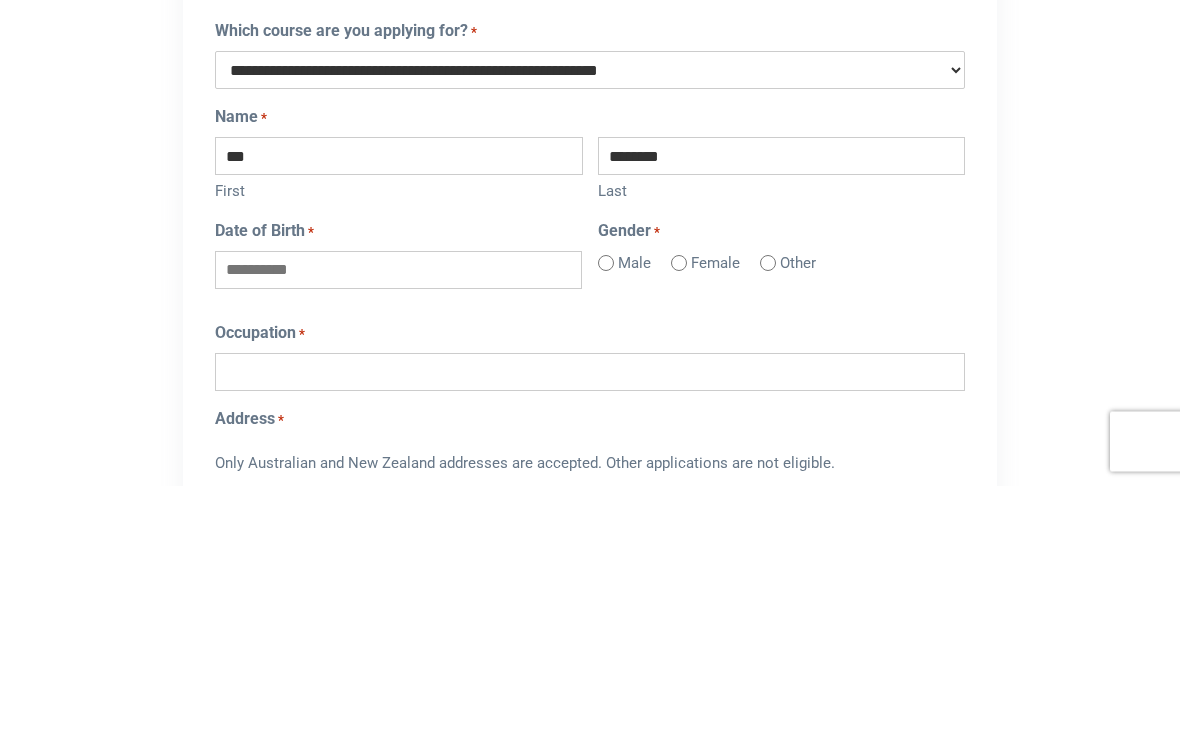 type on "********" 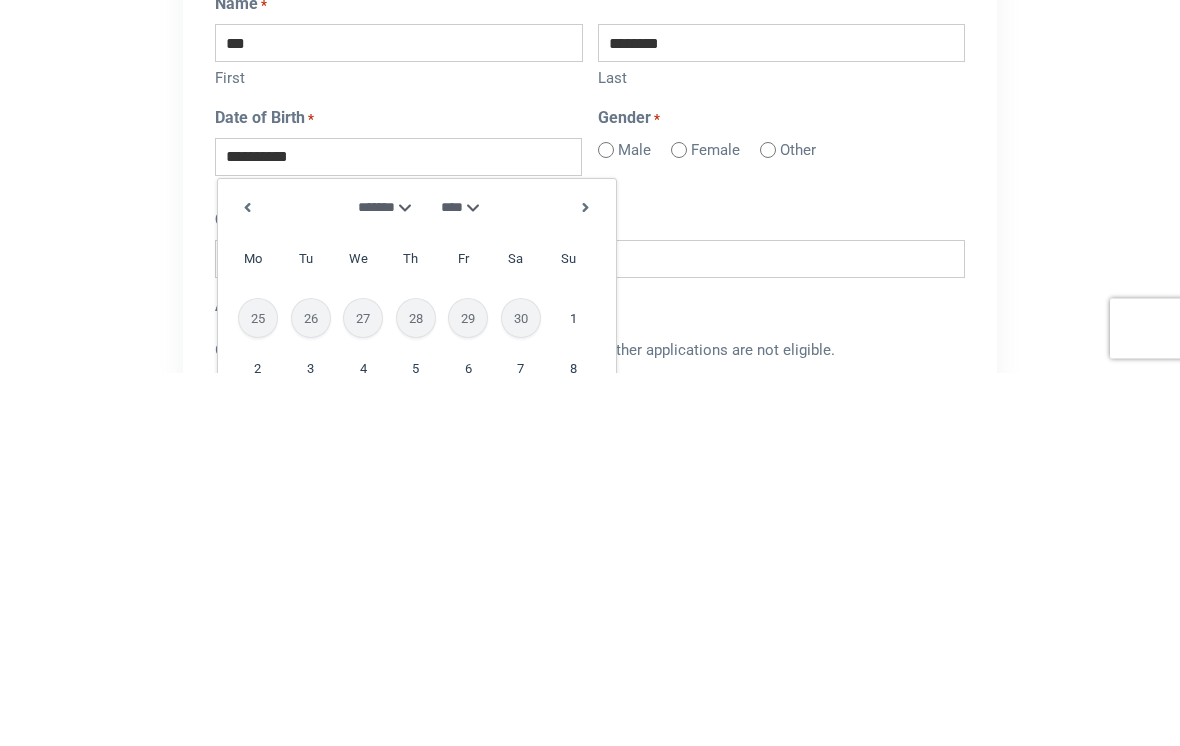 type on "**********" 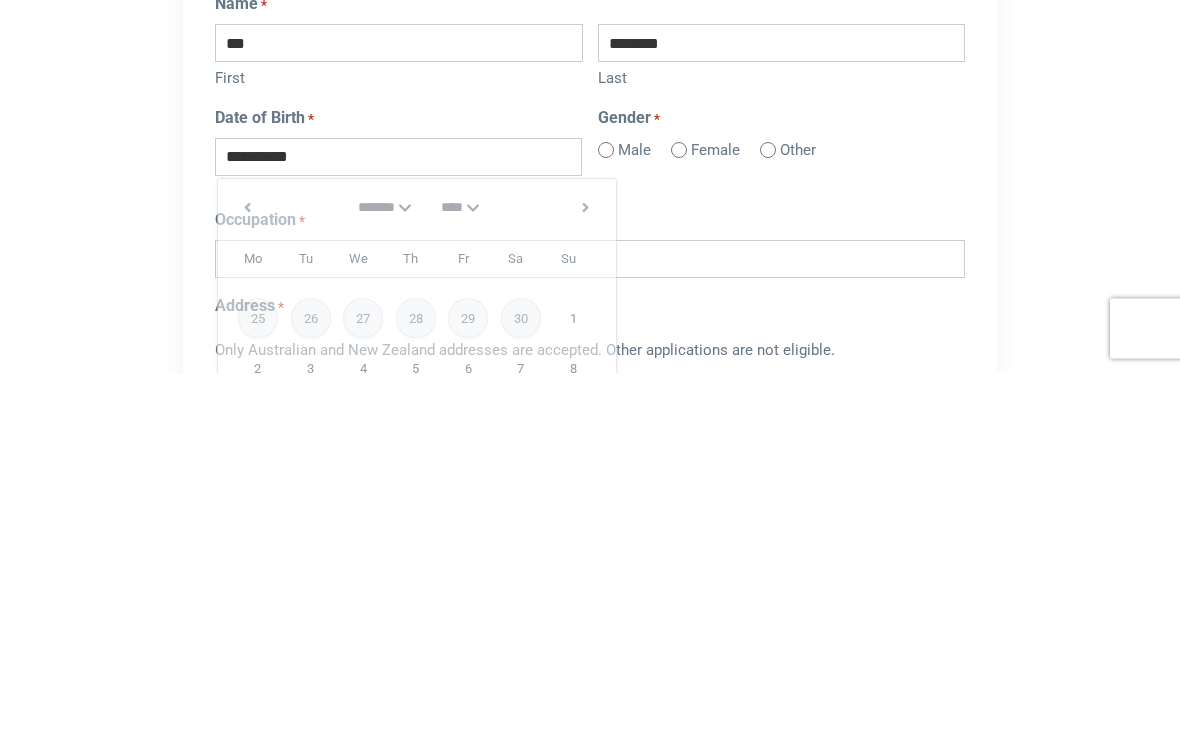 scroll, scrollTop: 1464, scrollLeft: 0, axis: vertical 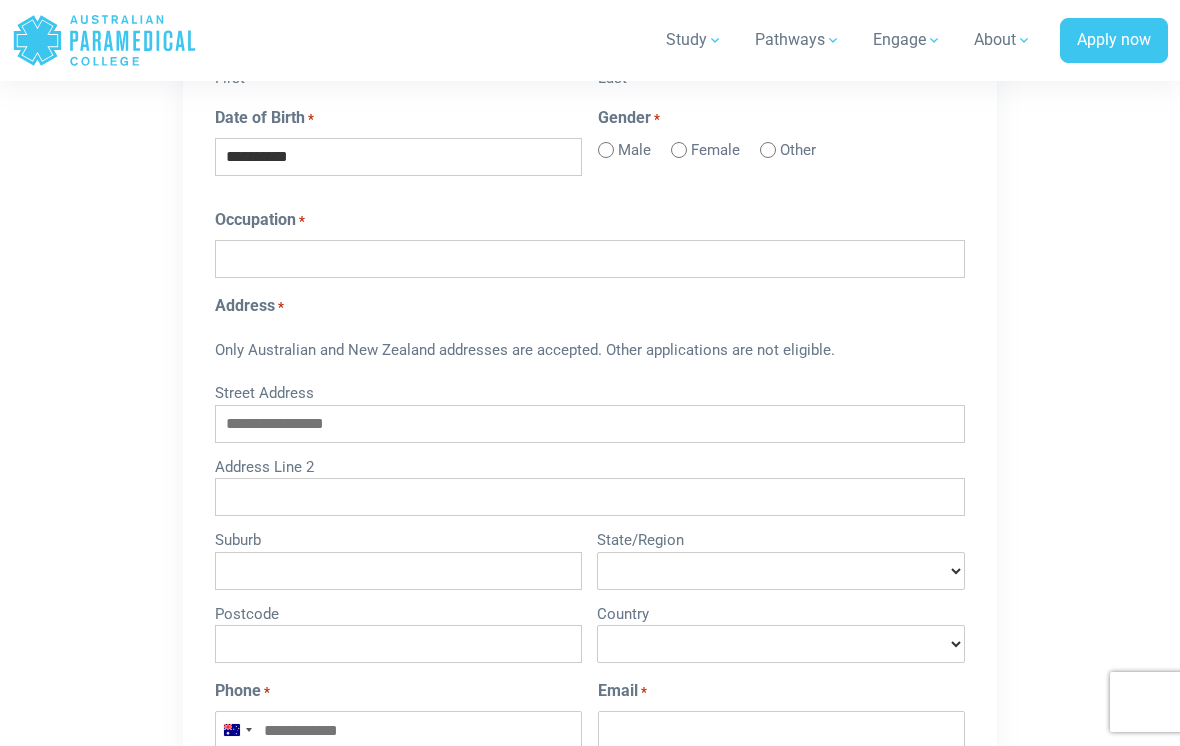 click on "Female" at bounding box center [715, 150] 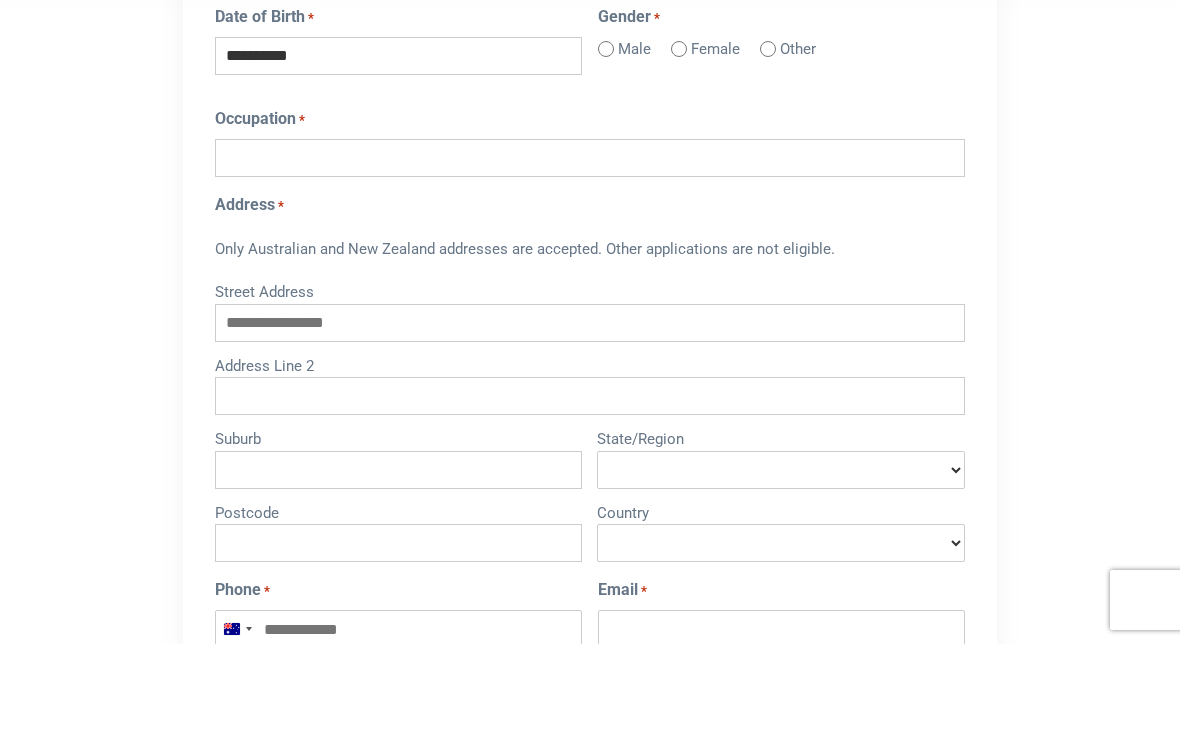 scroll, scrollTop: 1565, scrollLeft: 0, axis: vertical 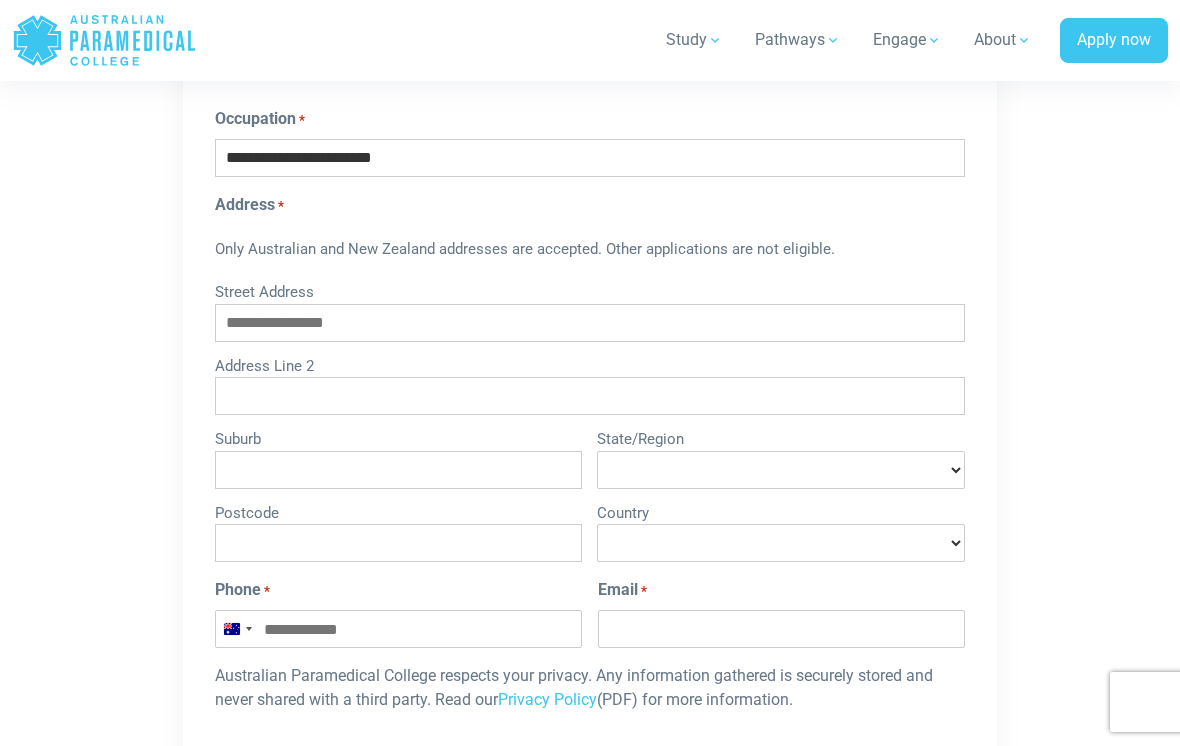 type on "**********" 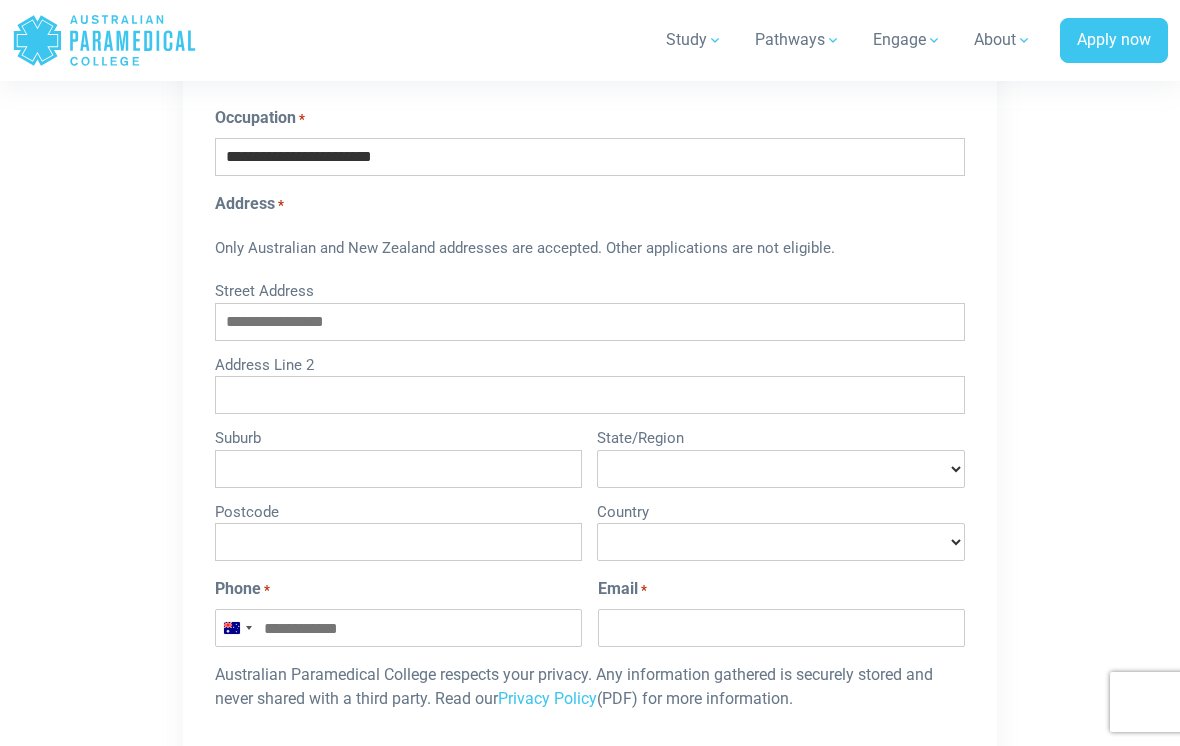click on "Street Address" at bounding box center [590, 322] 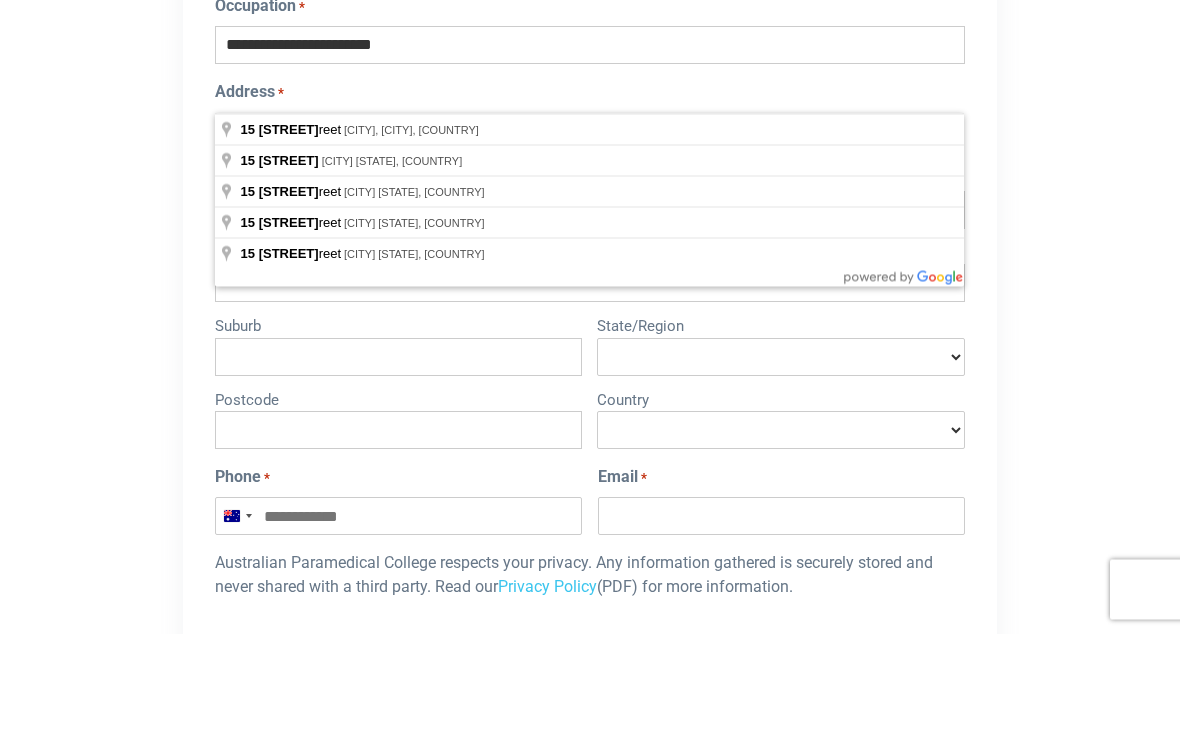 type on "**********" 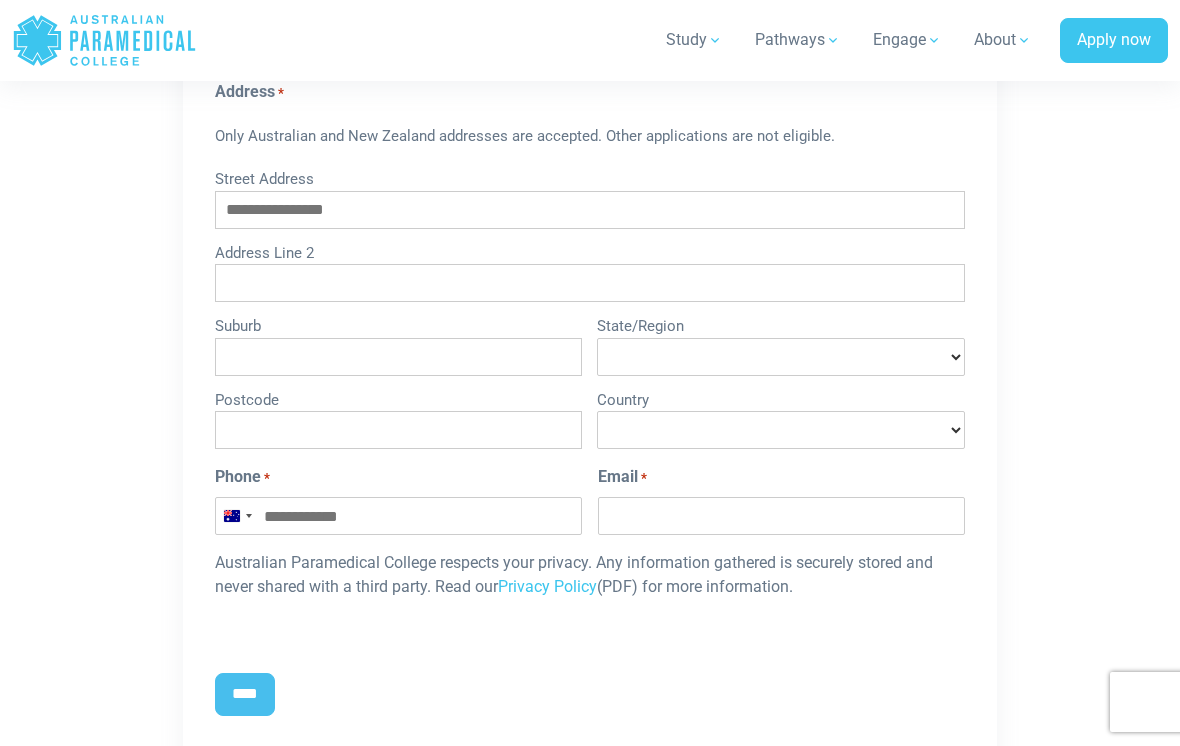 type on "**********" 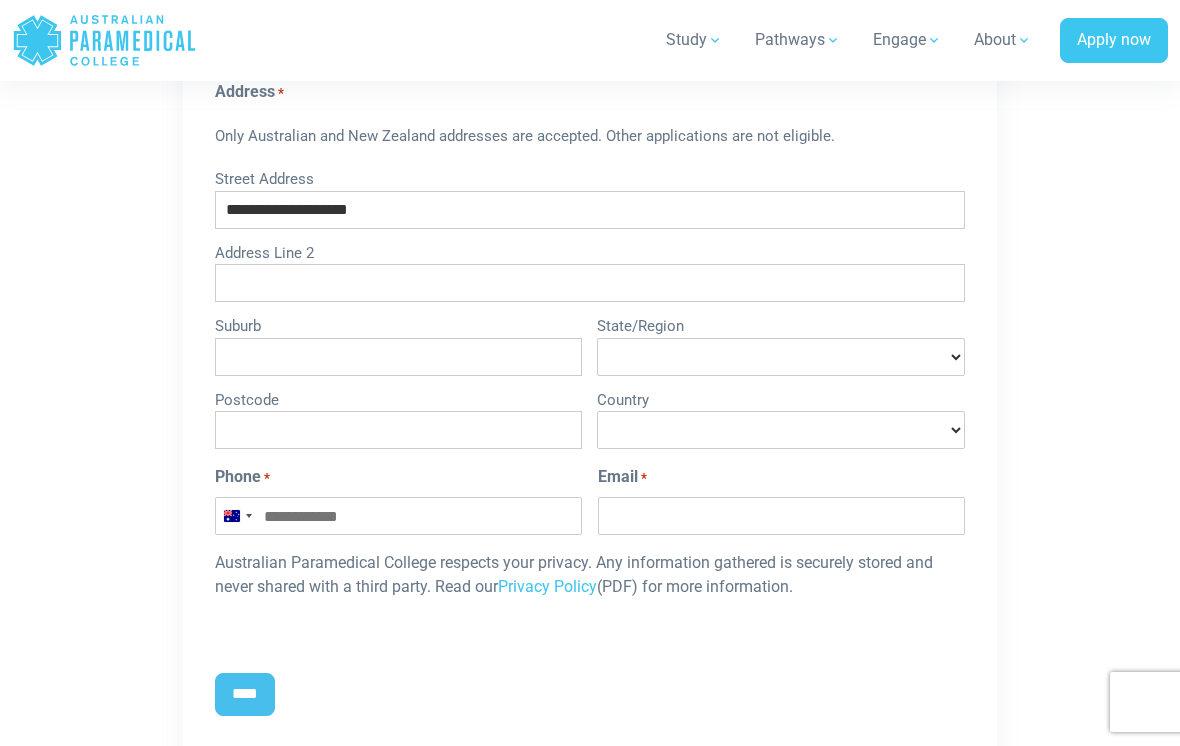 type on "*********" 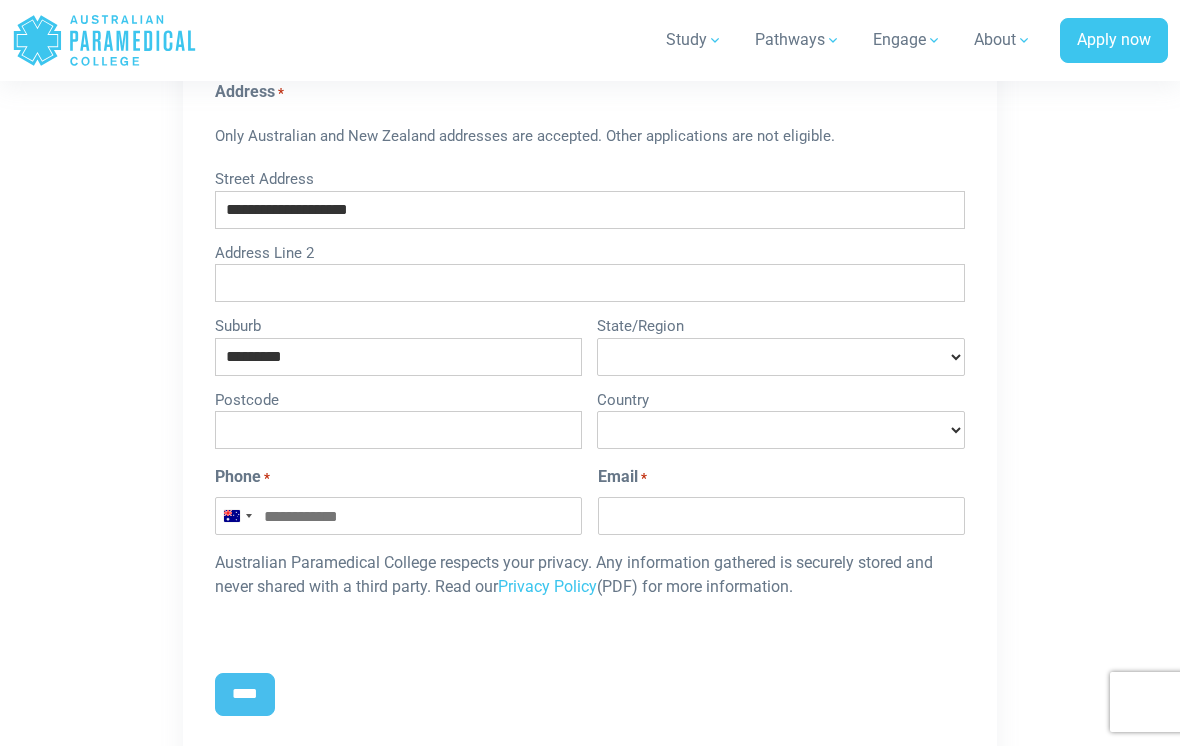 type on "****" 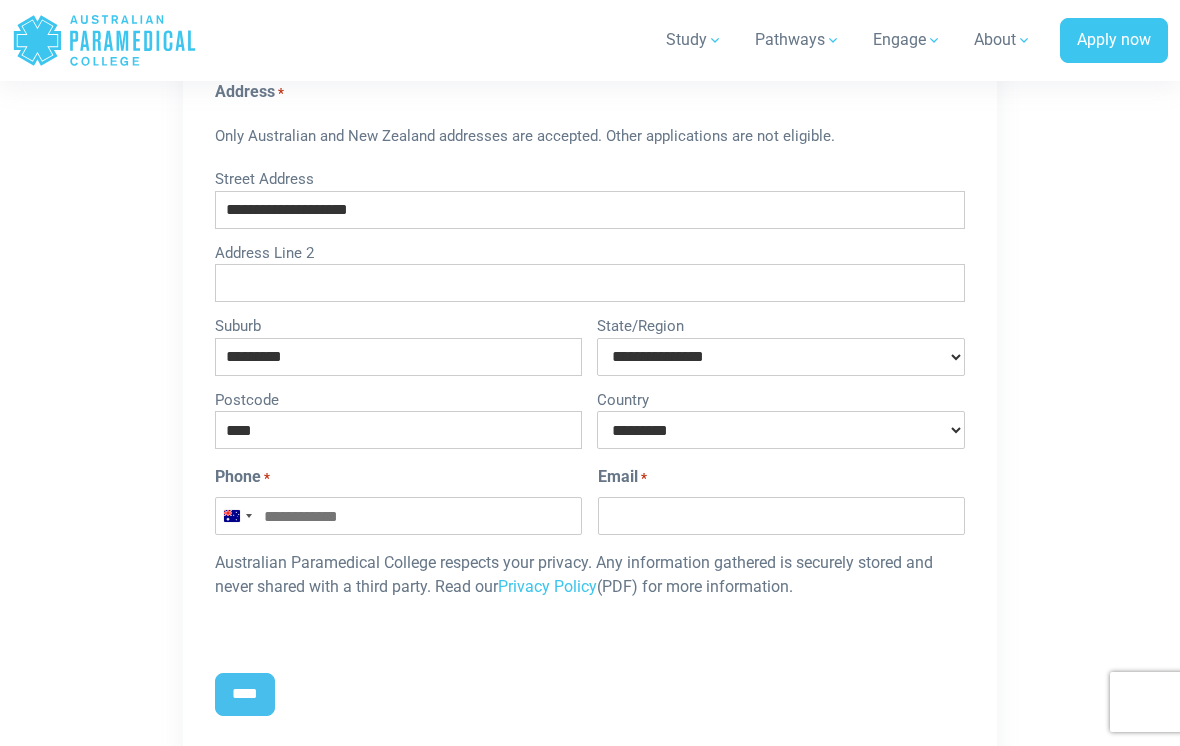 select on "**********" 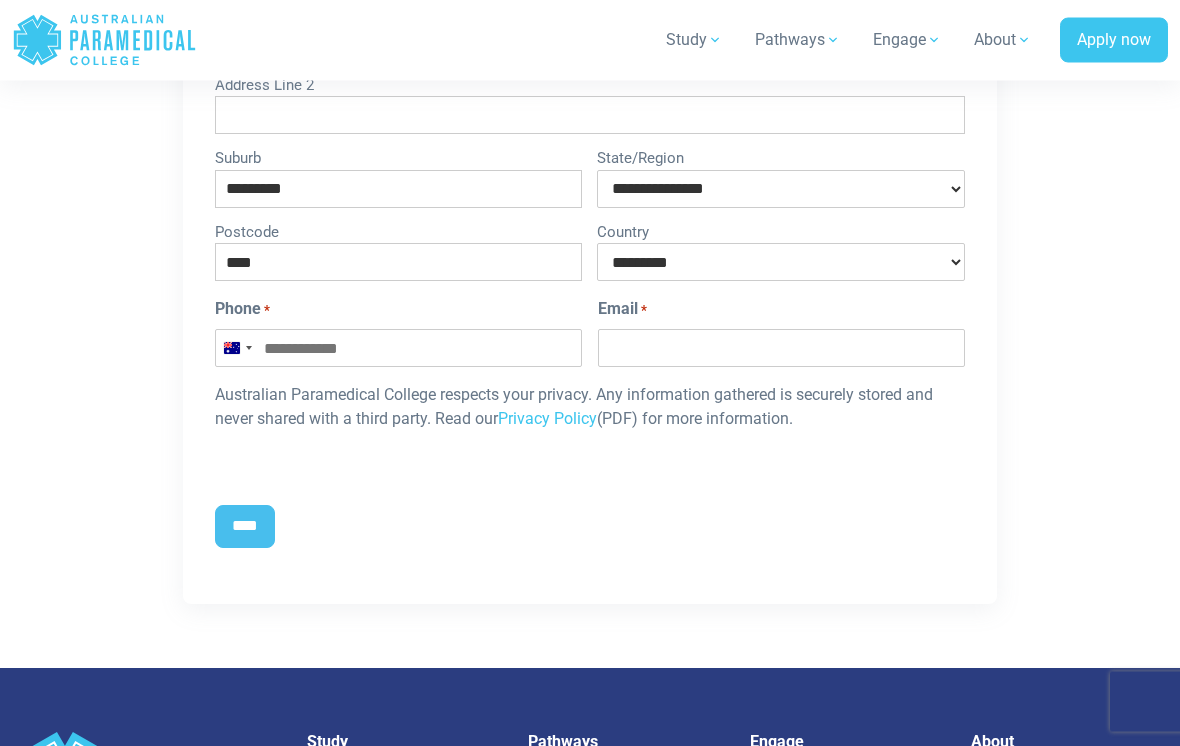 click on "Phone *" at bounding box center [399, 349] 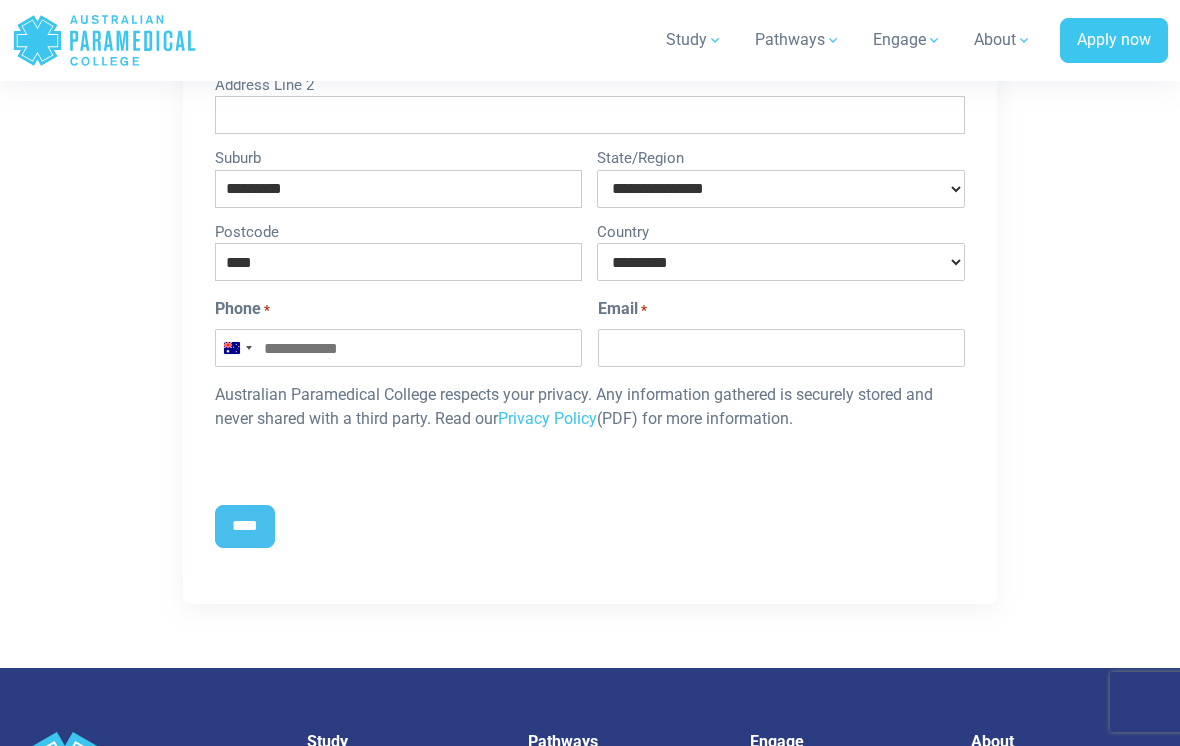 scroll, scrollTop: 1845, scrollLeft: 0, axis: vertical 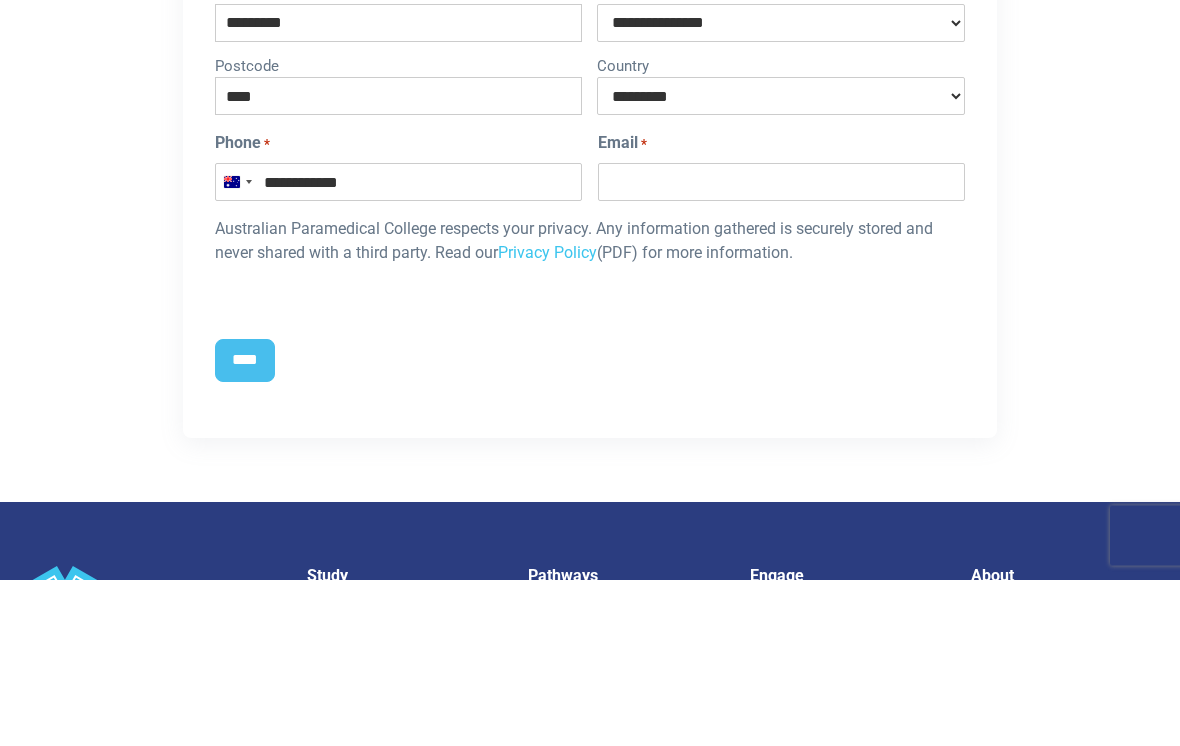 type on "**********" 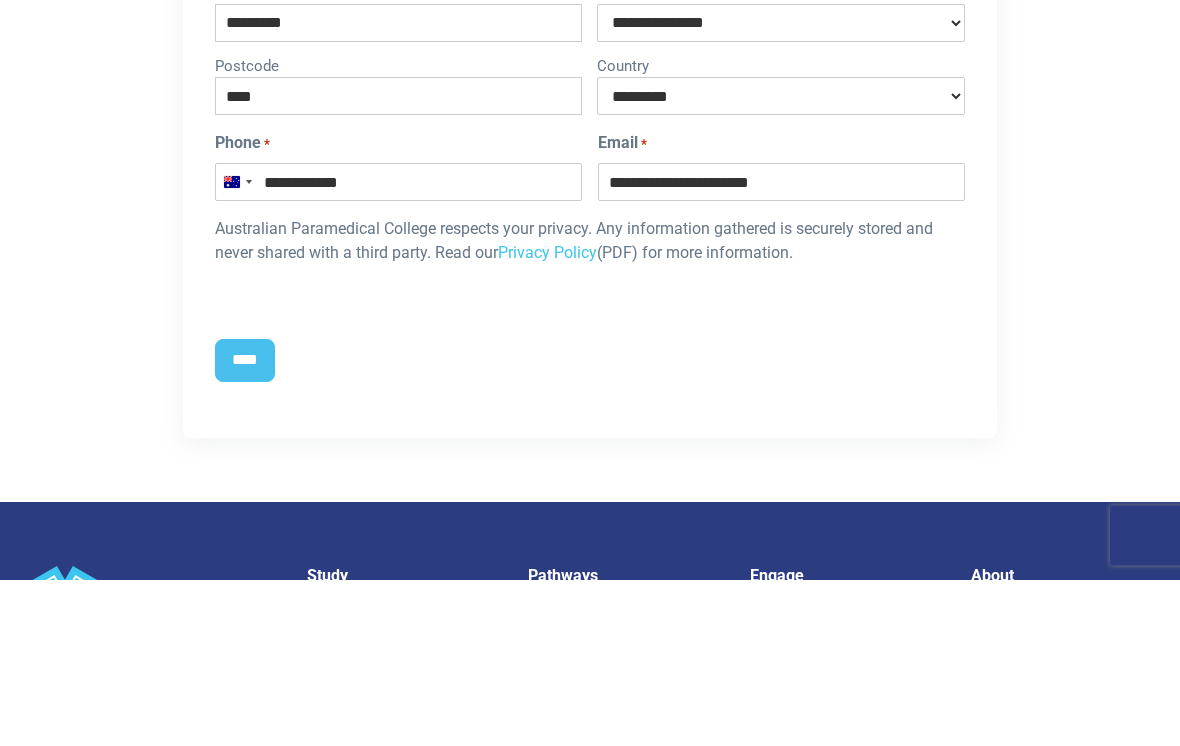 type on "**********" 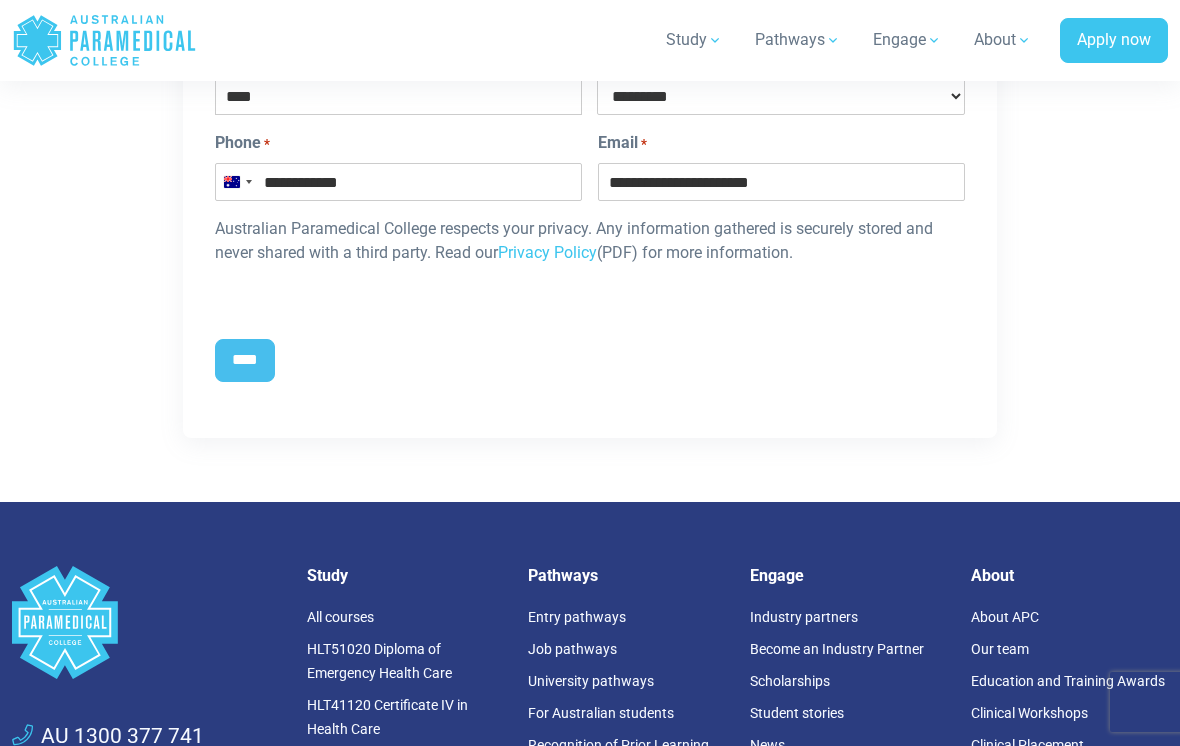 click on "****" at bounding box center [245, 360] 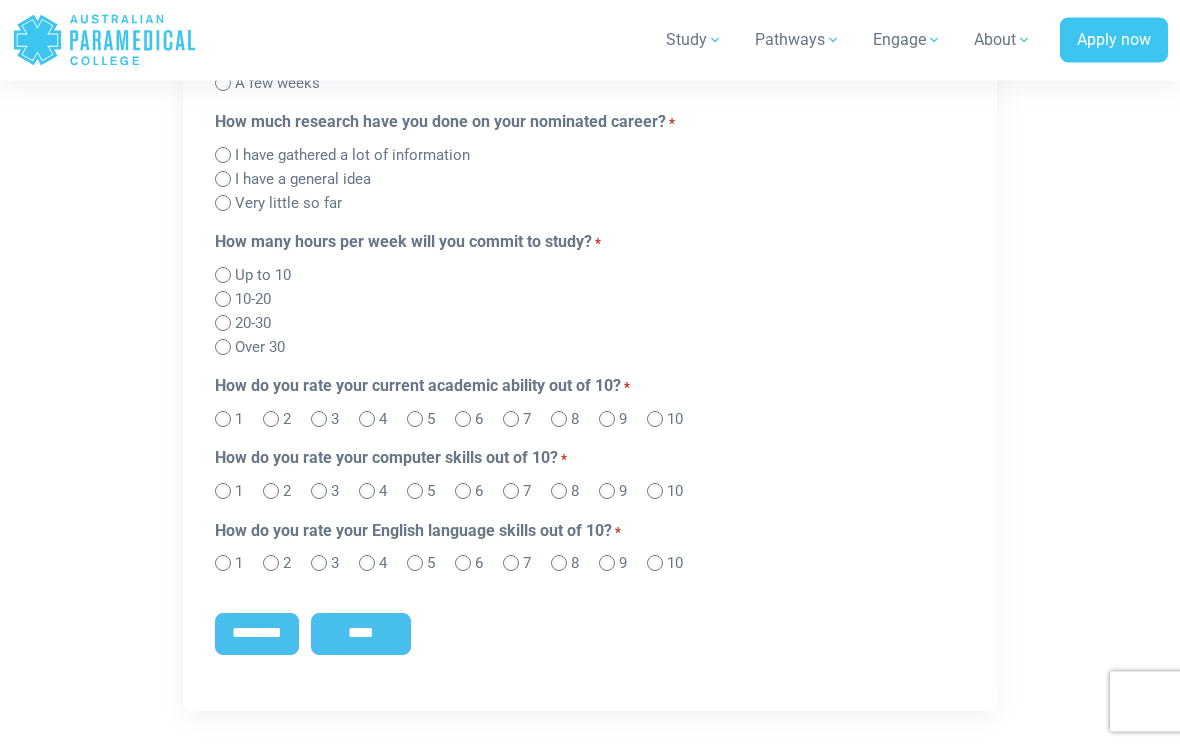 scroll, scrollTop: 1556, scrollLeft: 0, axis: vertical 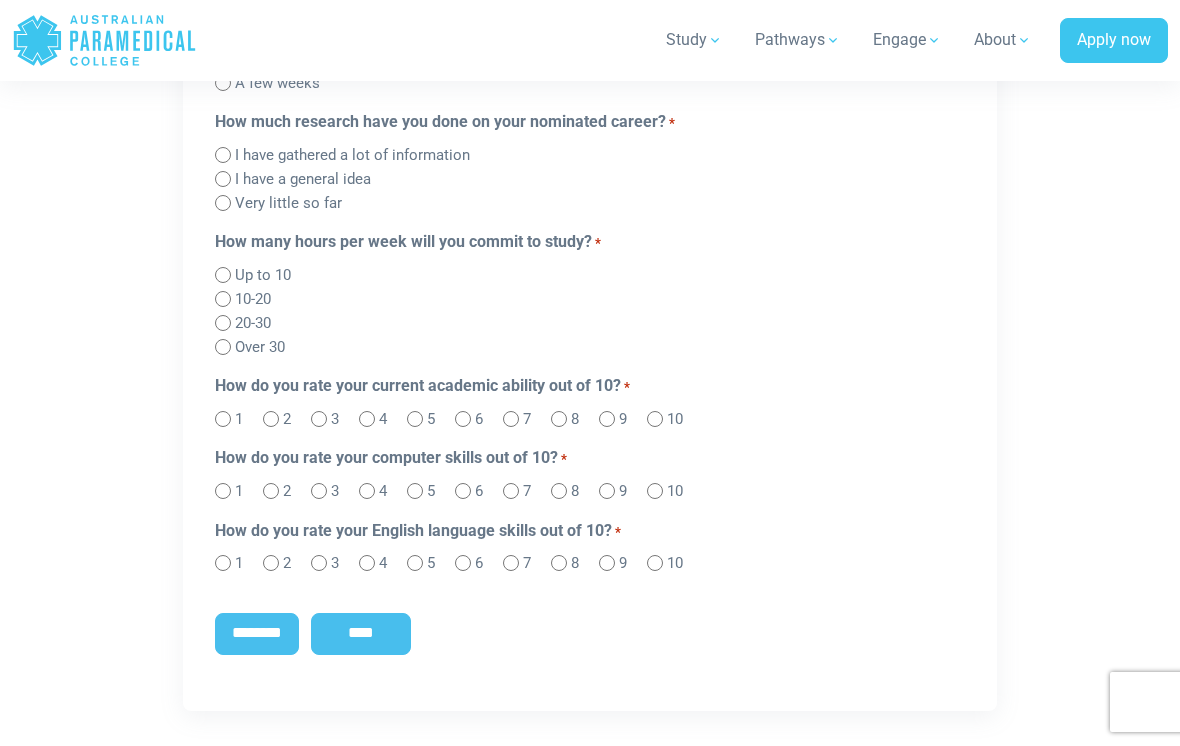 click on "10" at bounding box center [675, 491] 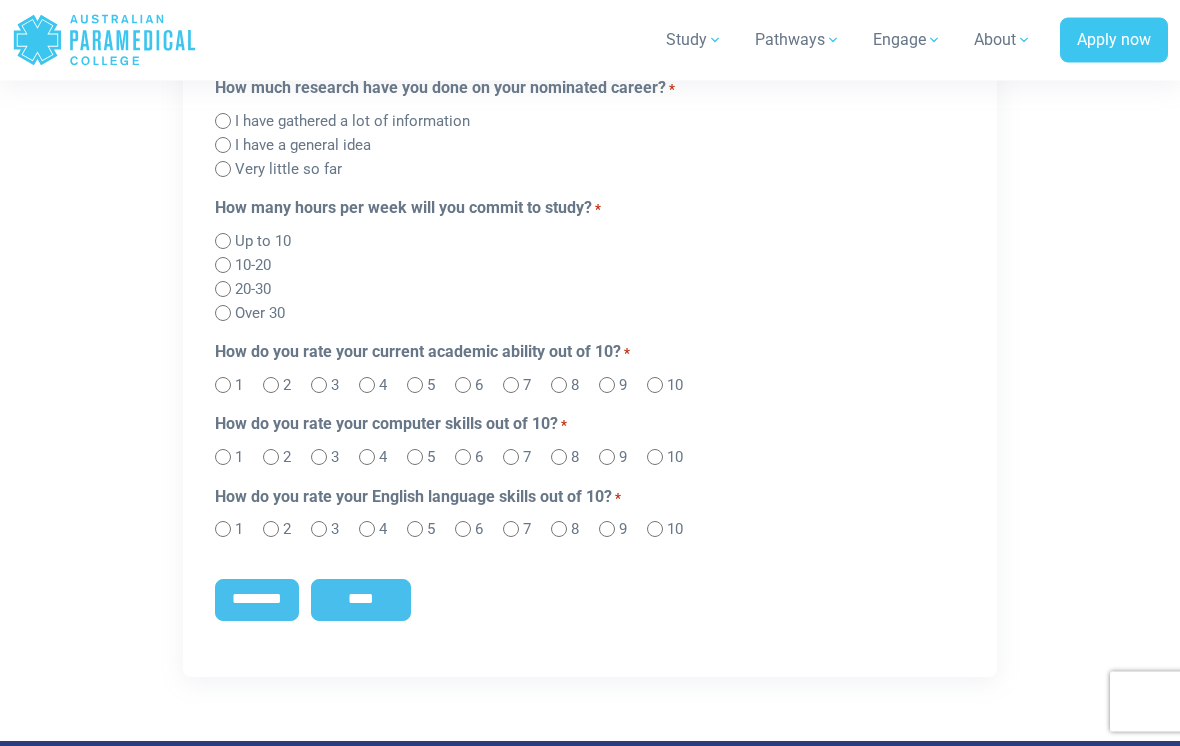scroll, scrollTop: 1610, scrollLeft: 0, axis: vertical 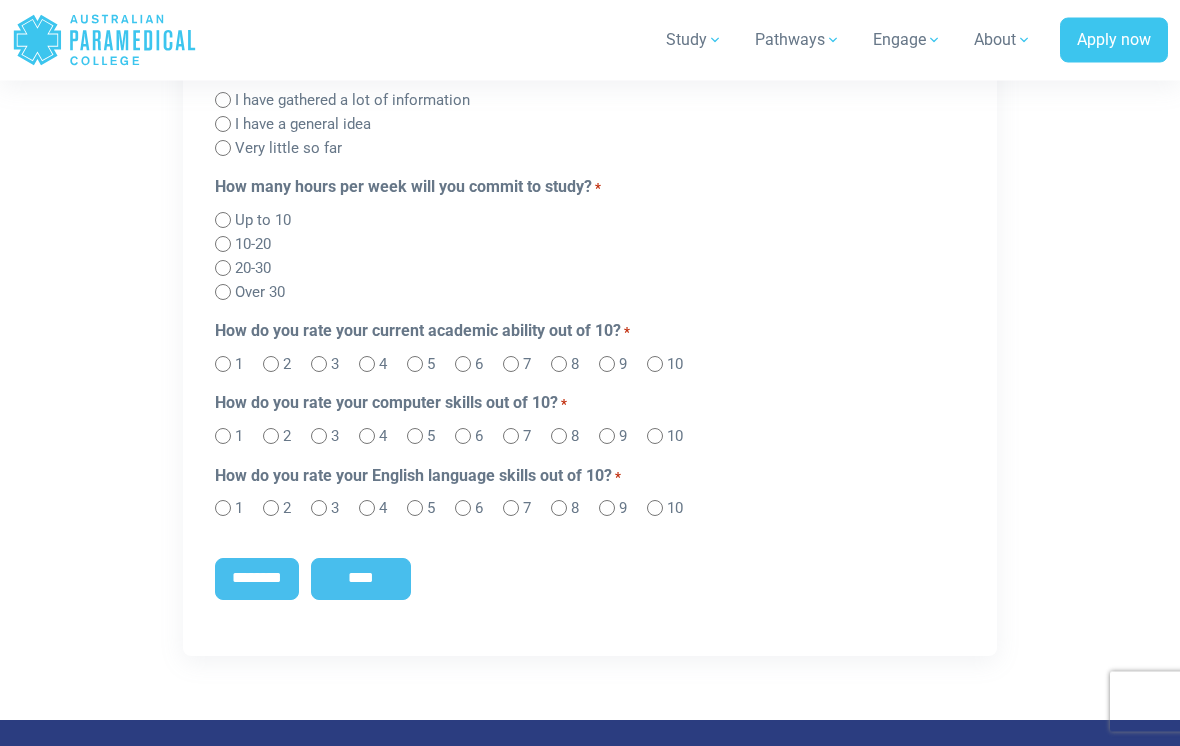 click on "10" at bounding box center (675, 509) 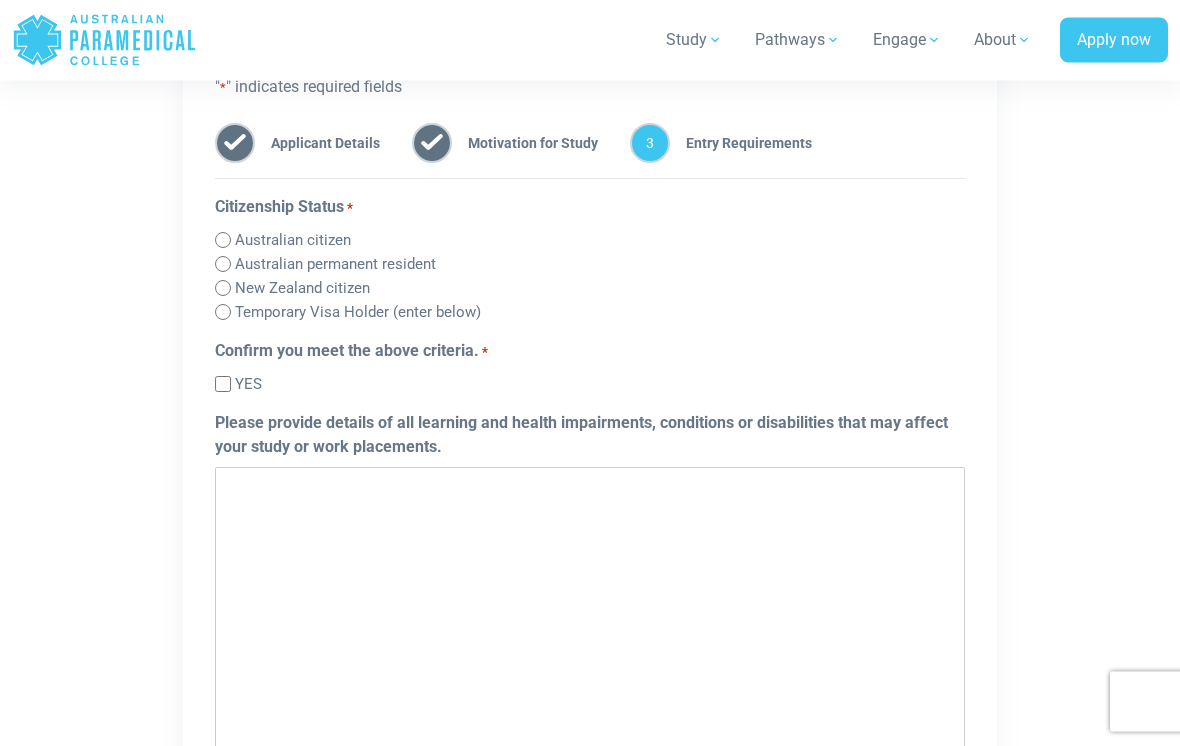 scroll, scrollTop: 1159, scrollLeft: 0, axis: vertical 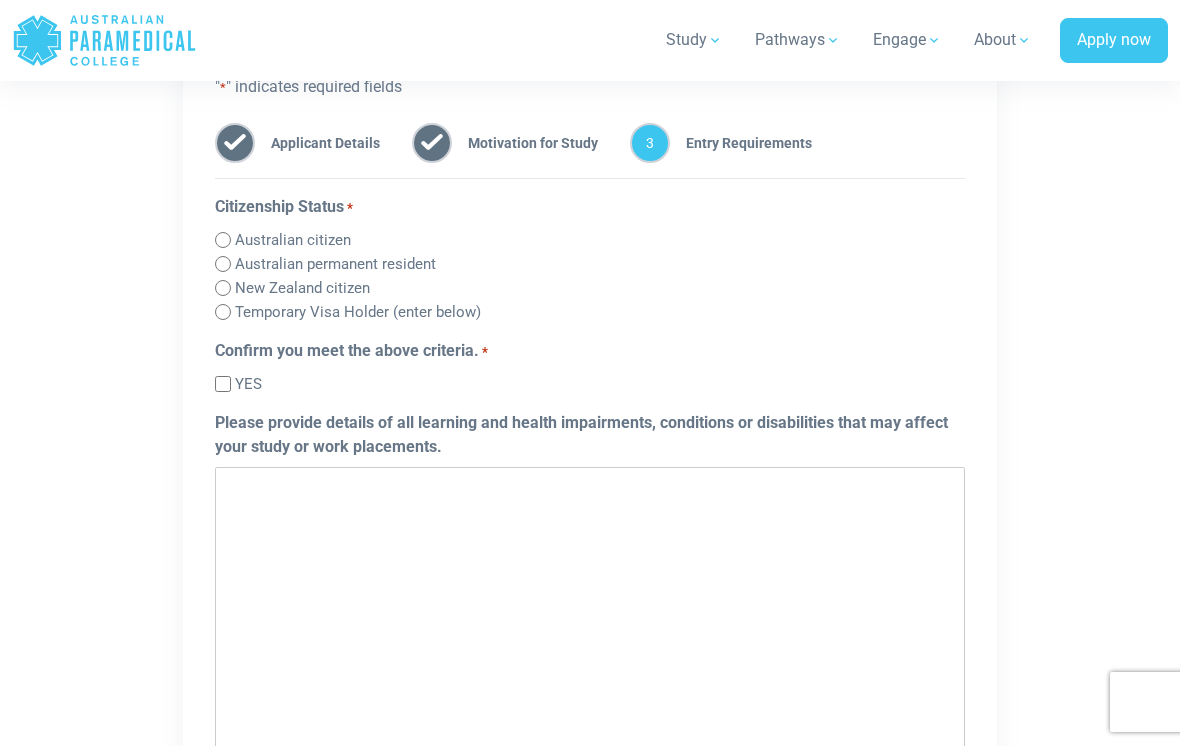 click on "Australian citizen" at bounding box center (590, 239) 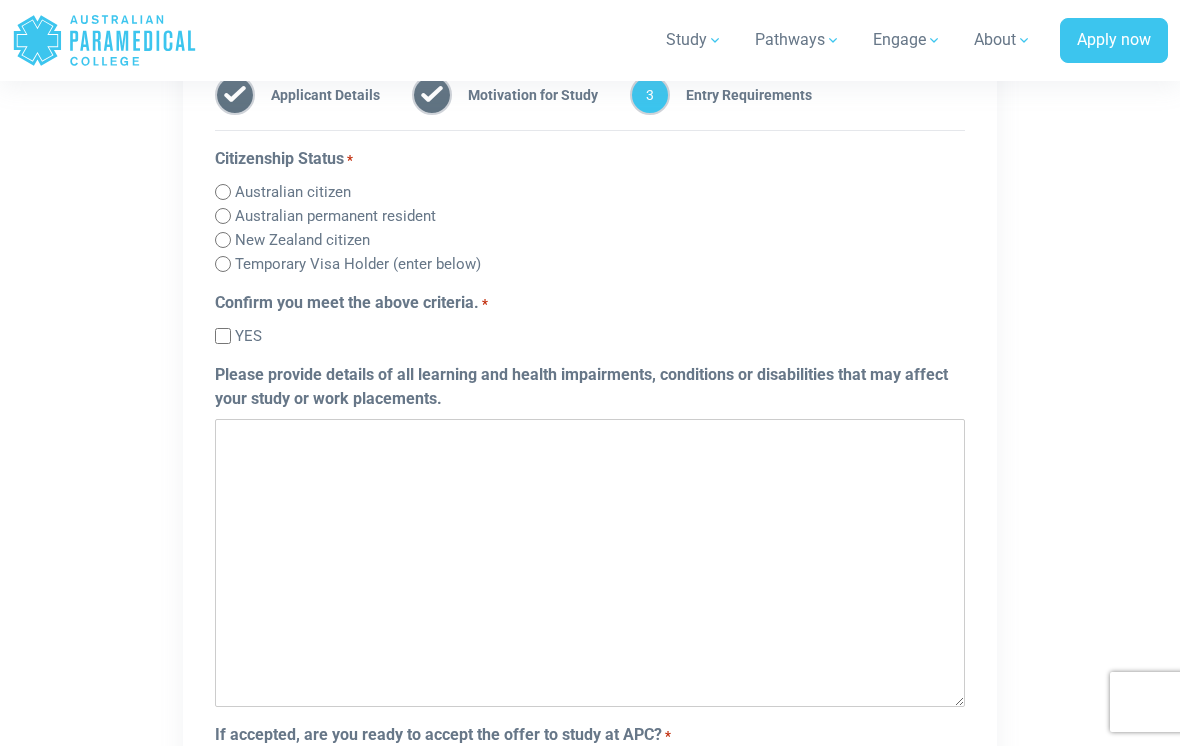 scroll, scrollTop: 1207, scrollLeft: 0, axis: vertical 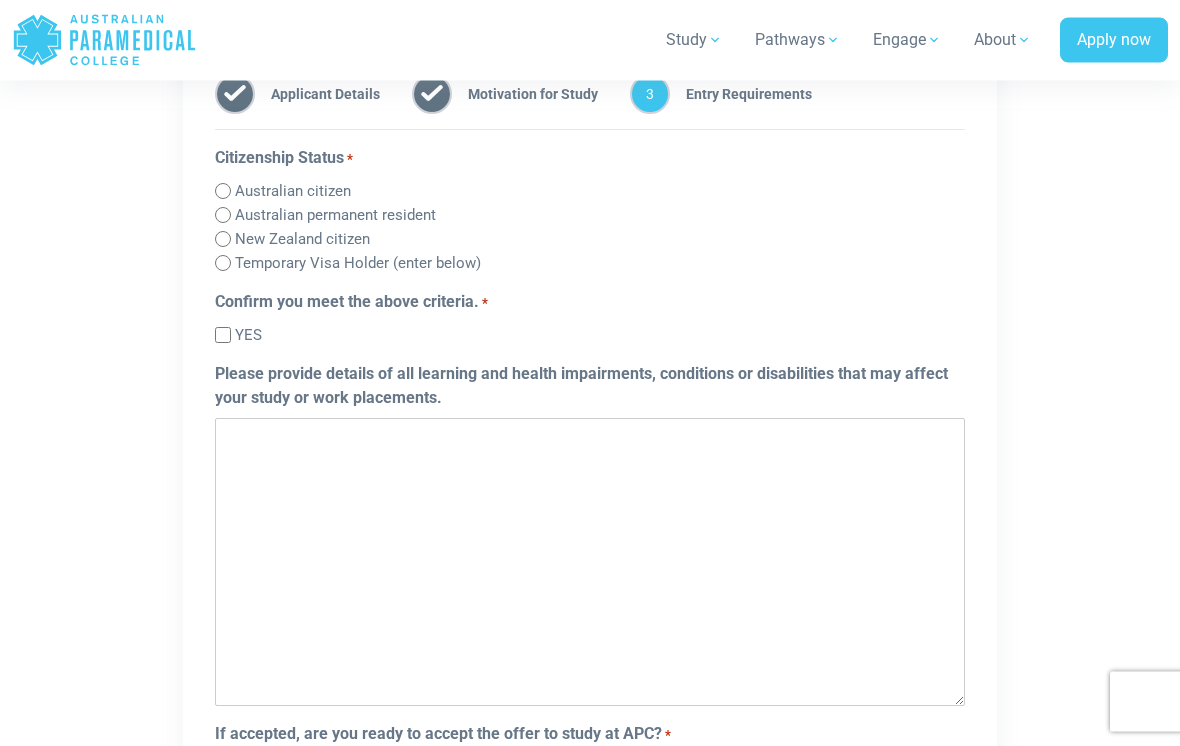 click on "YES" at bounding box center (248, 336) 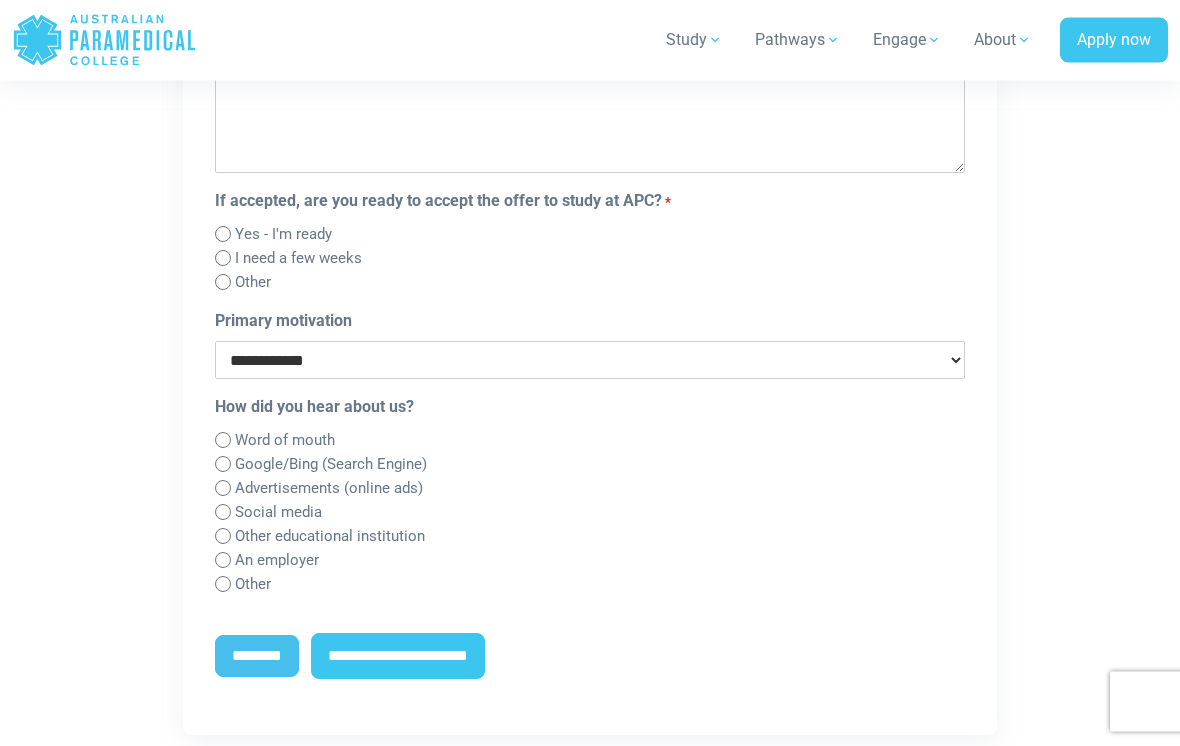 scroll, scrollTop: 1741, scrollLeft: 0, axis: vertical 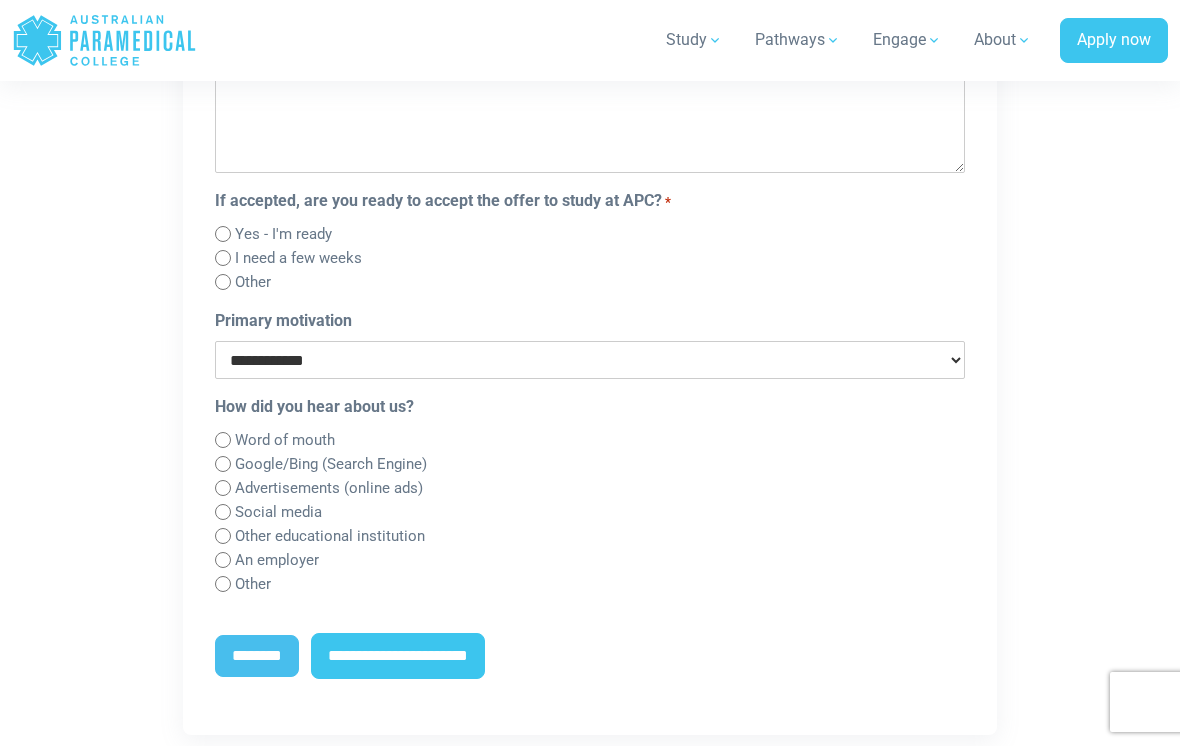 click on "**********" at bounding box center (590, 360) 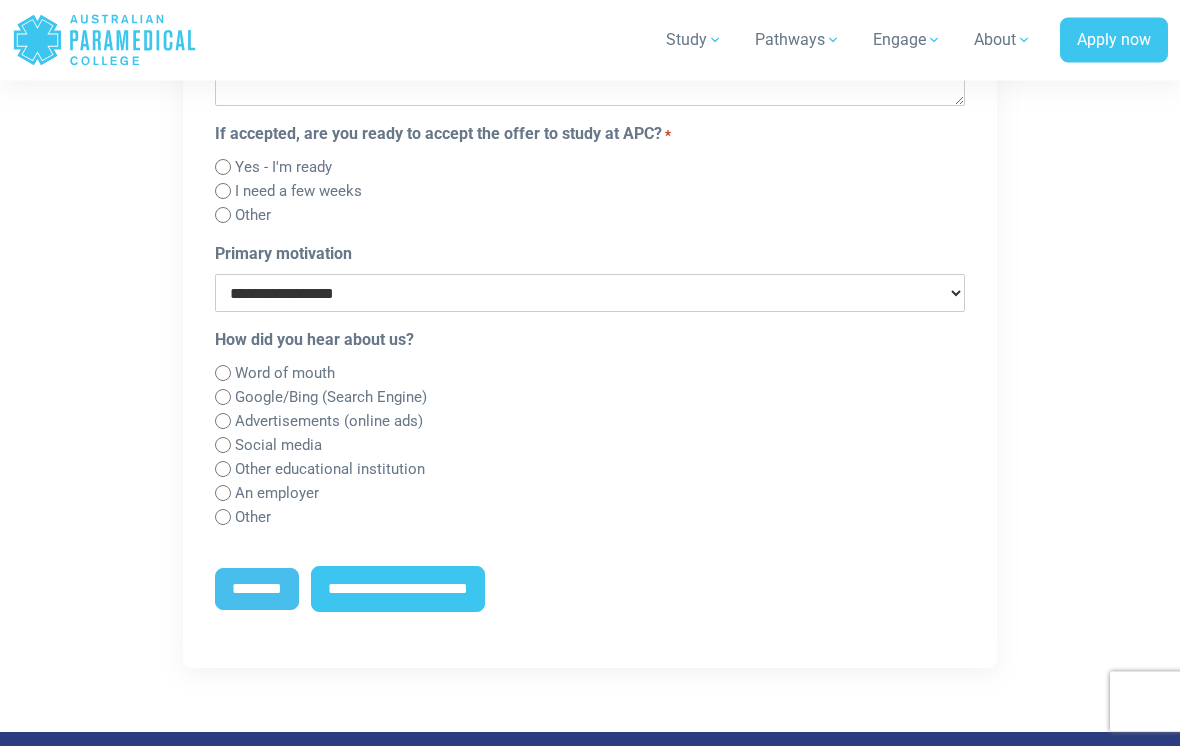 scroll, scrollTop: 1849, scrollLeft: 0, axis: vertical 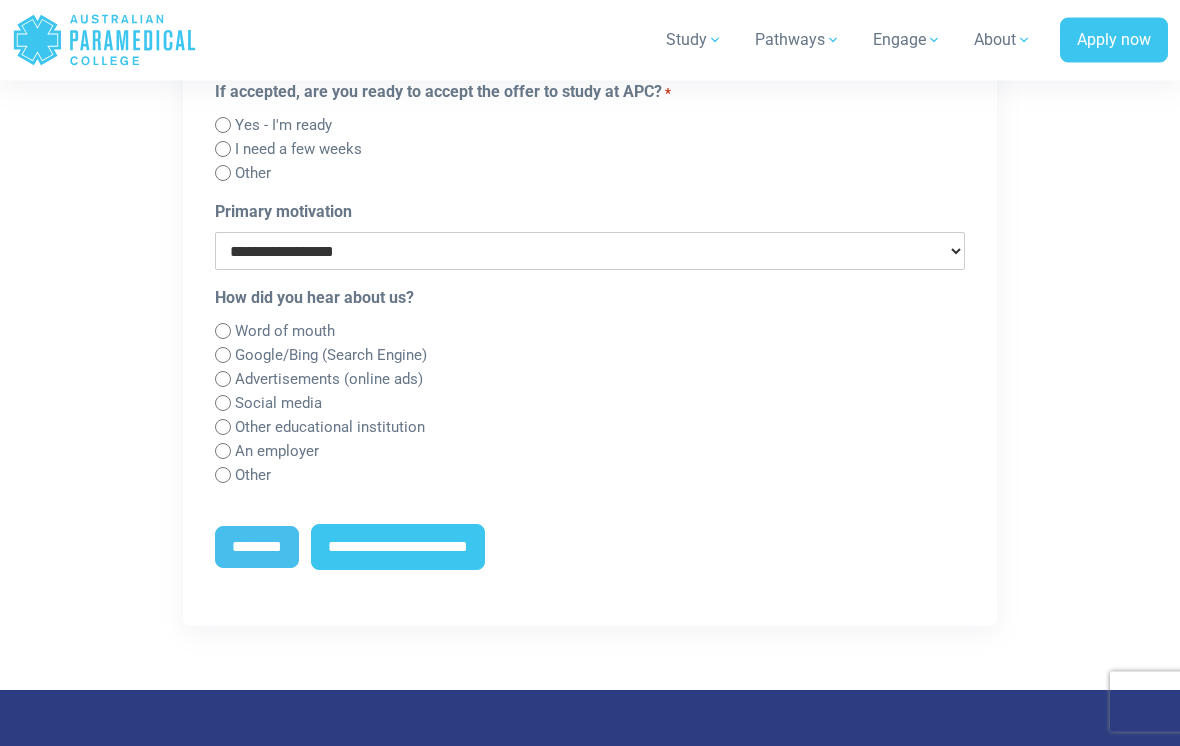click on "**********" at bounding box center (398, 548) 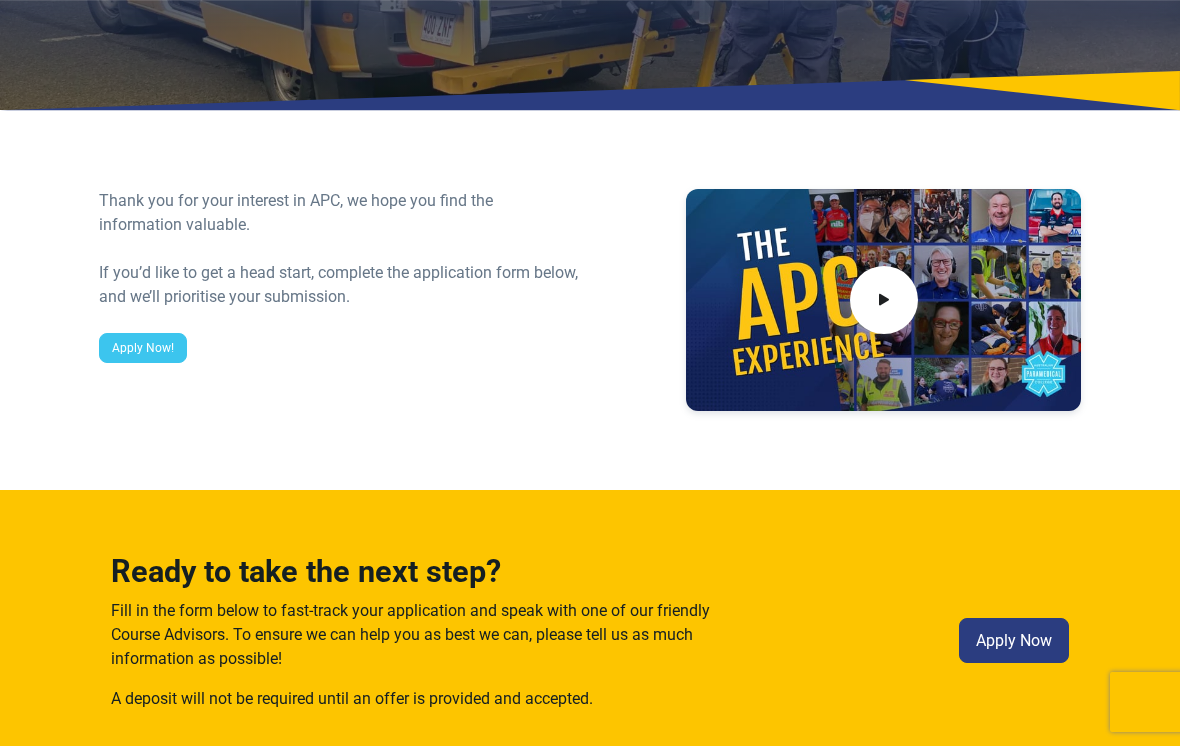 scroll, scrollTop: 0, scrollLeft: 0, axis: both 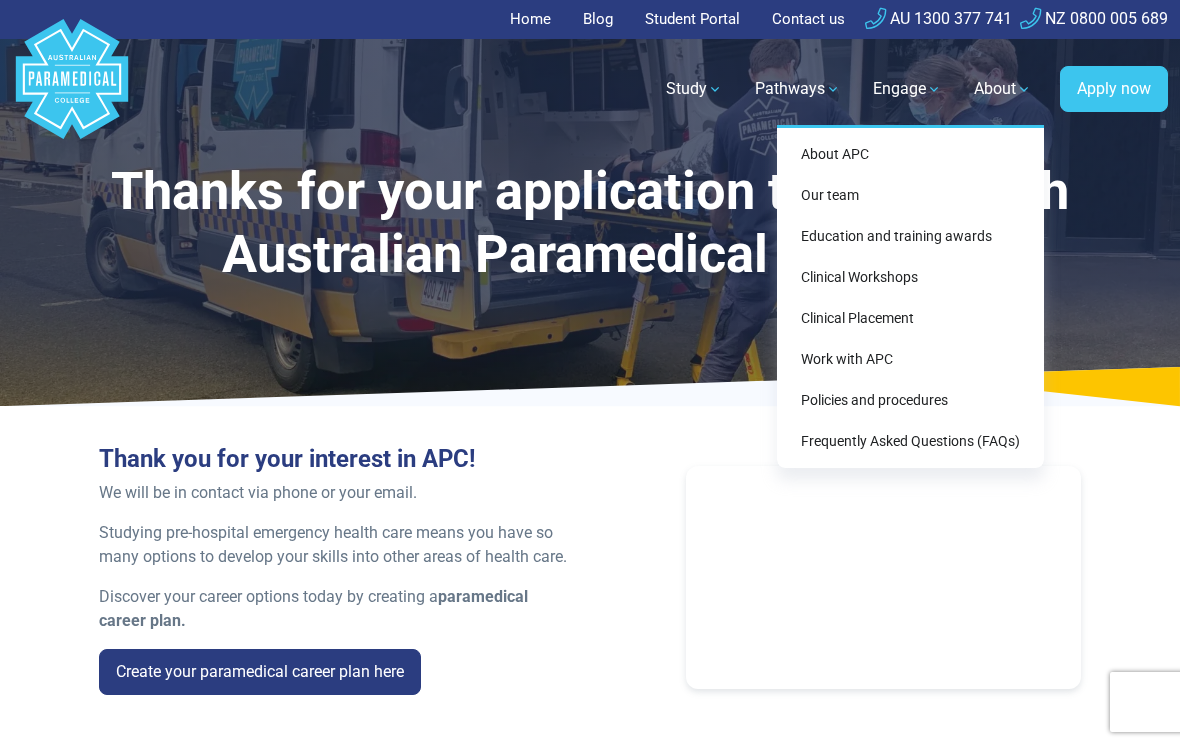 click on "Clinical Workshops" at bounding box center (910, 277) 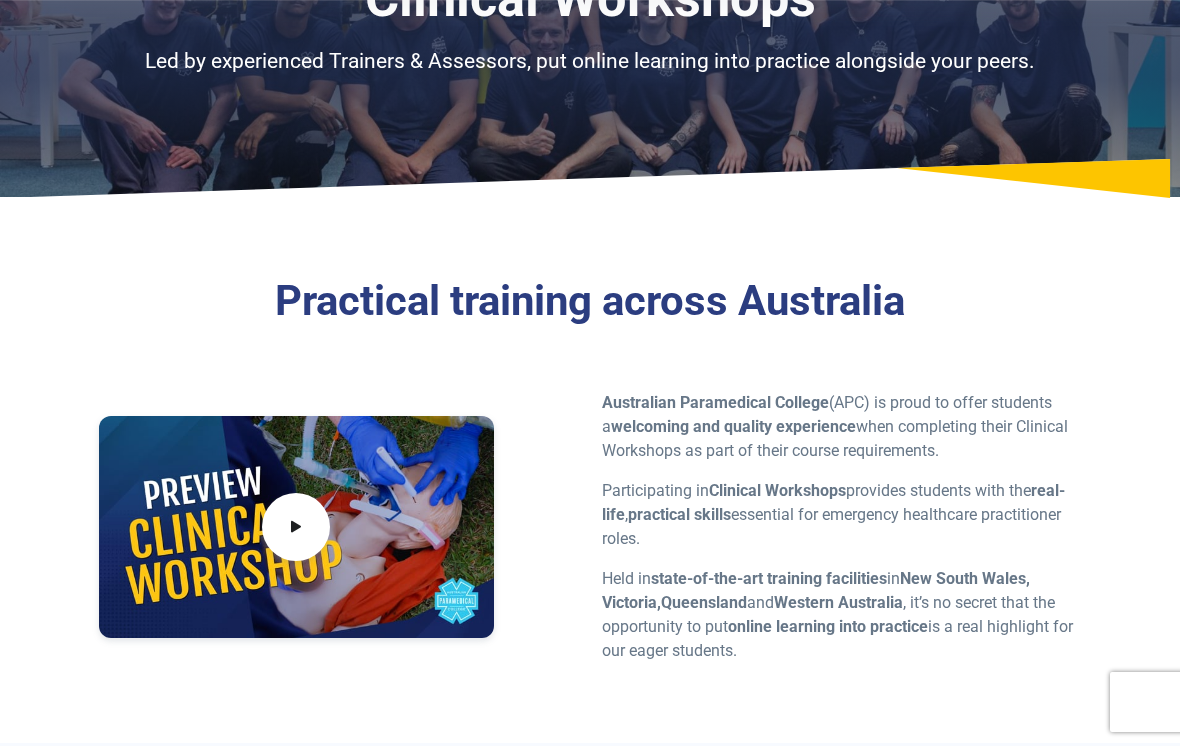 scroll, scrollTop: 0, scrollLeft: 0, axis: both 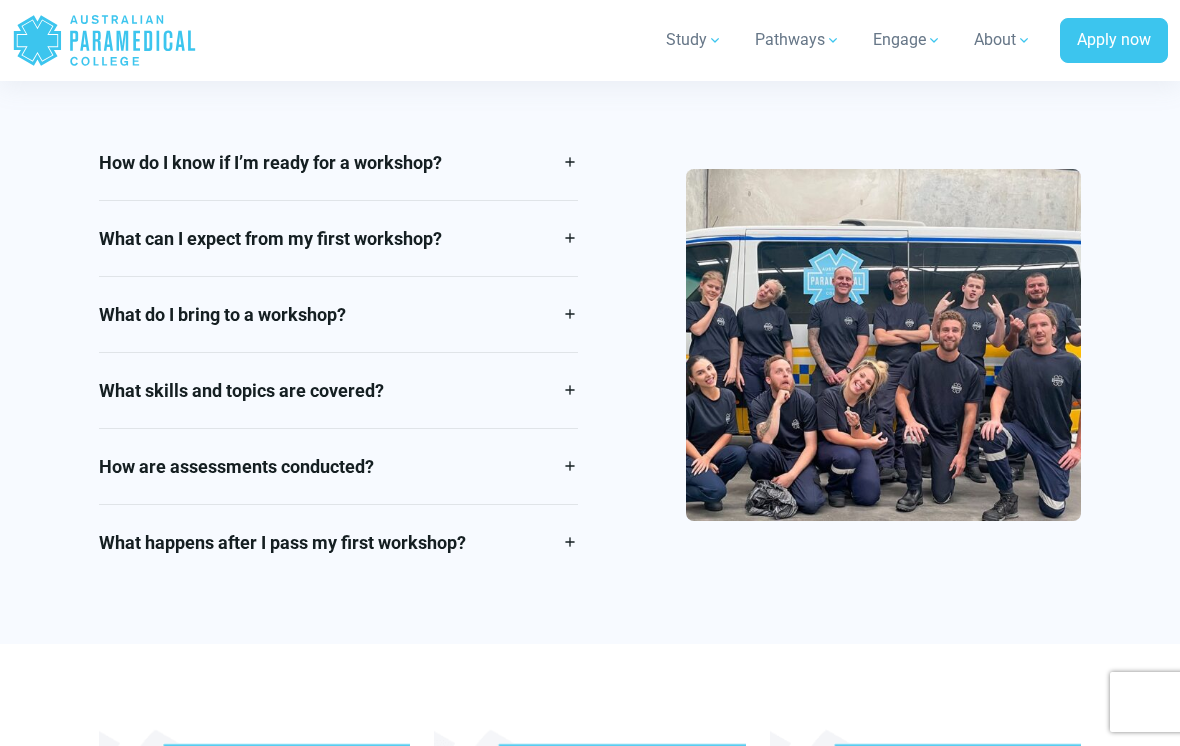 click on "What can I expect from my first workshop?" at bounding box center (338, 238) 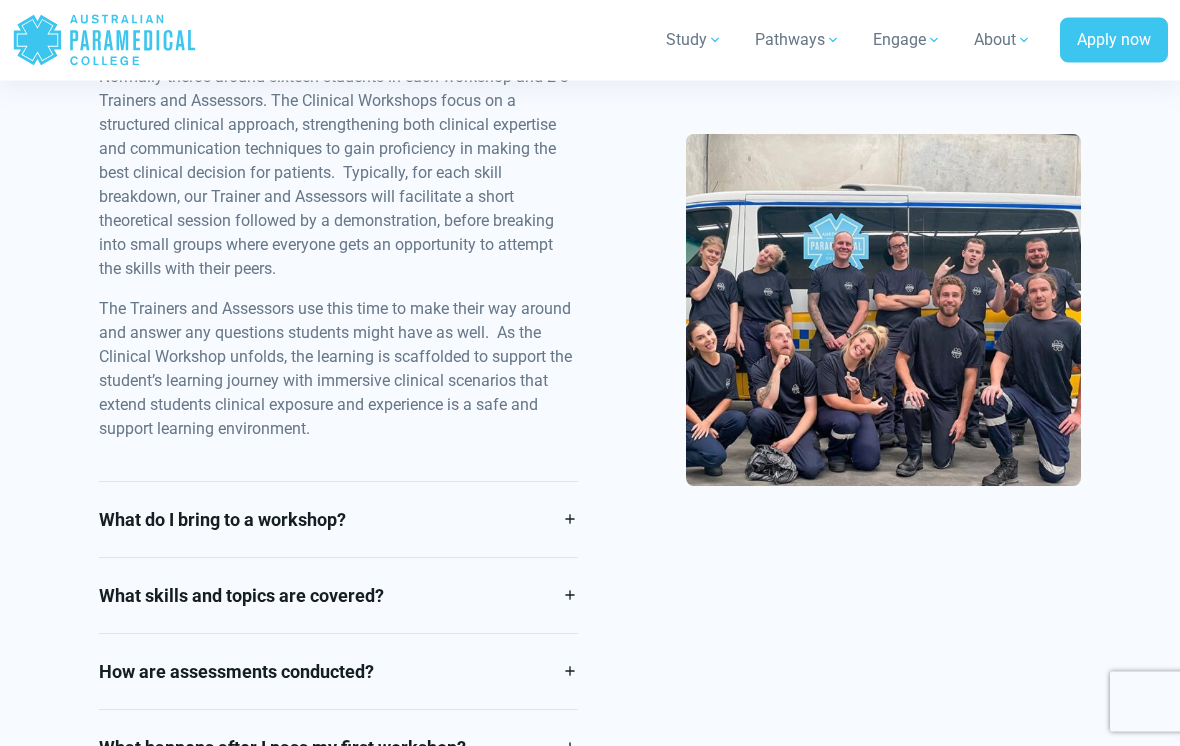 scroll, scrollTop: 3083, scrollLeft: 0, axis: vertical 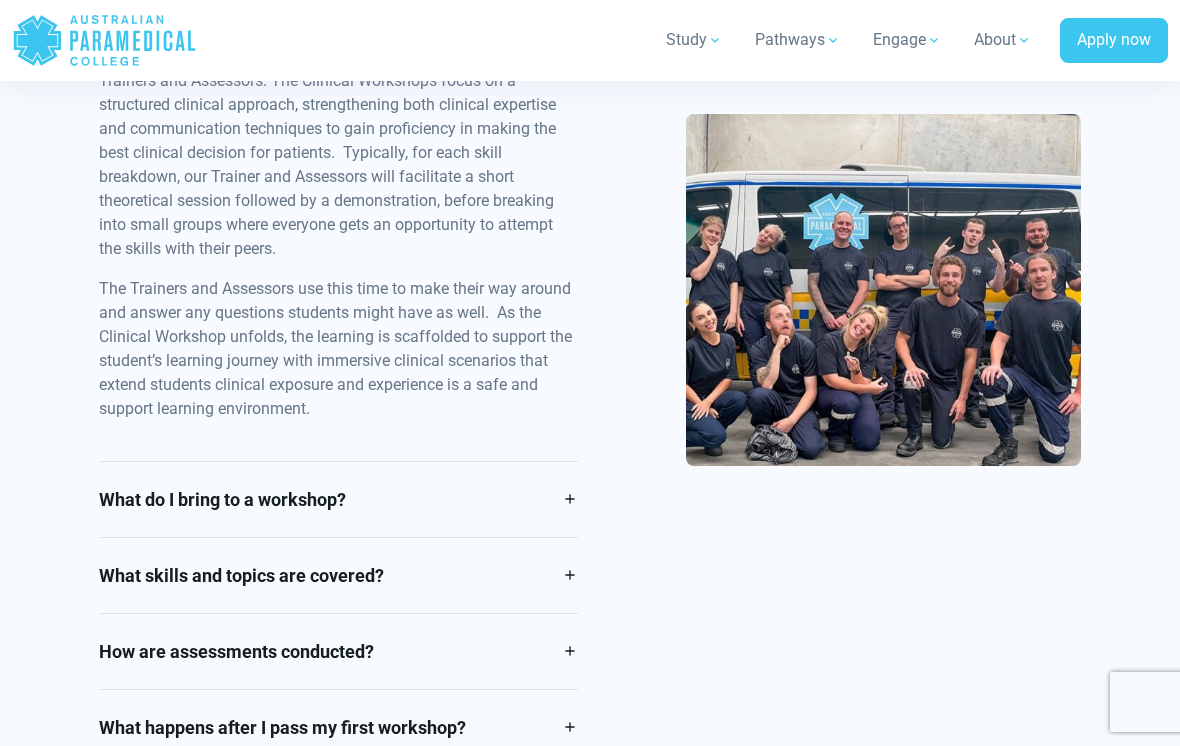 click on "What do I bring to a workshop?" at bounding box center [338, 499] 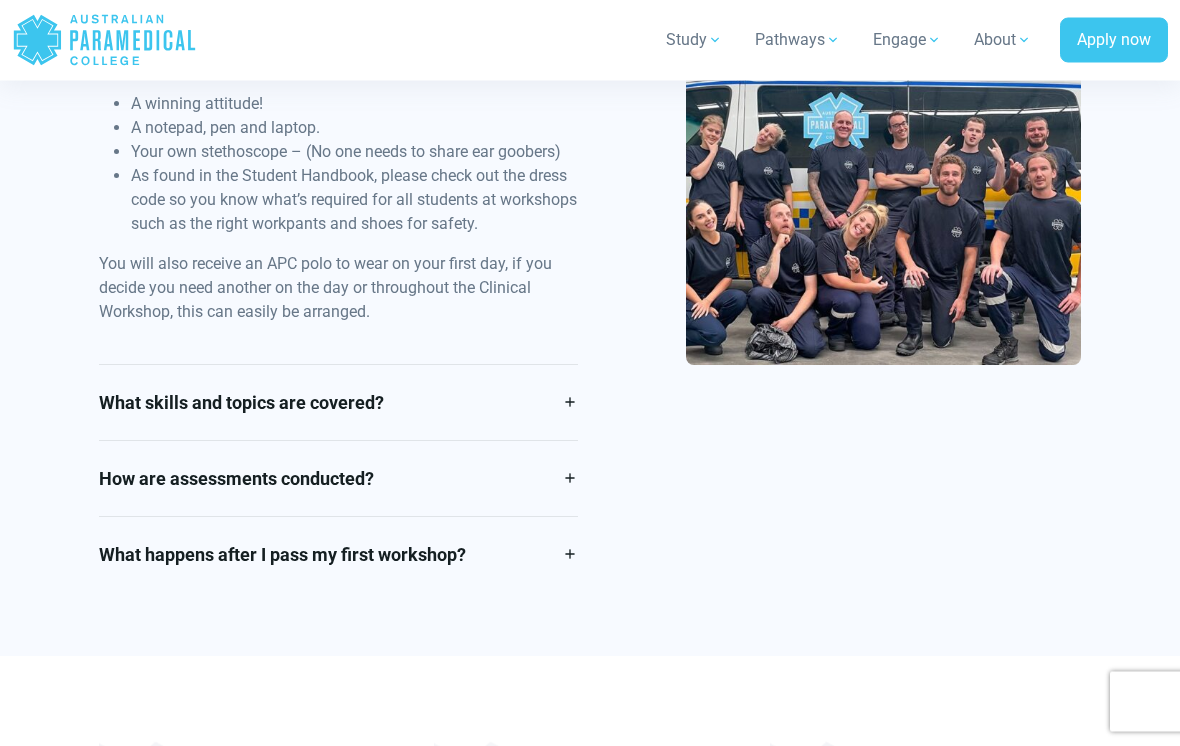 scroll, scrollTop: 3137, scrollLeft: 0, axis: vertical 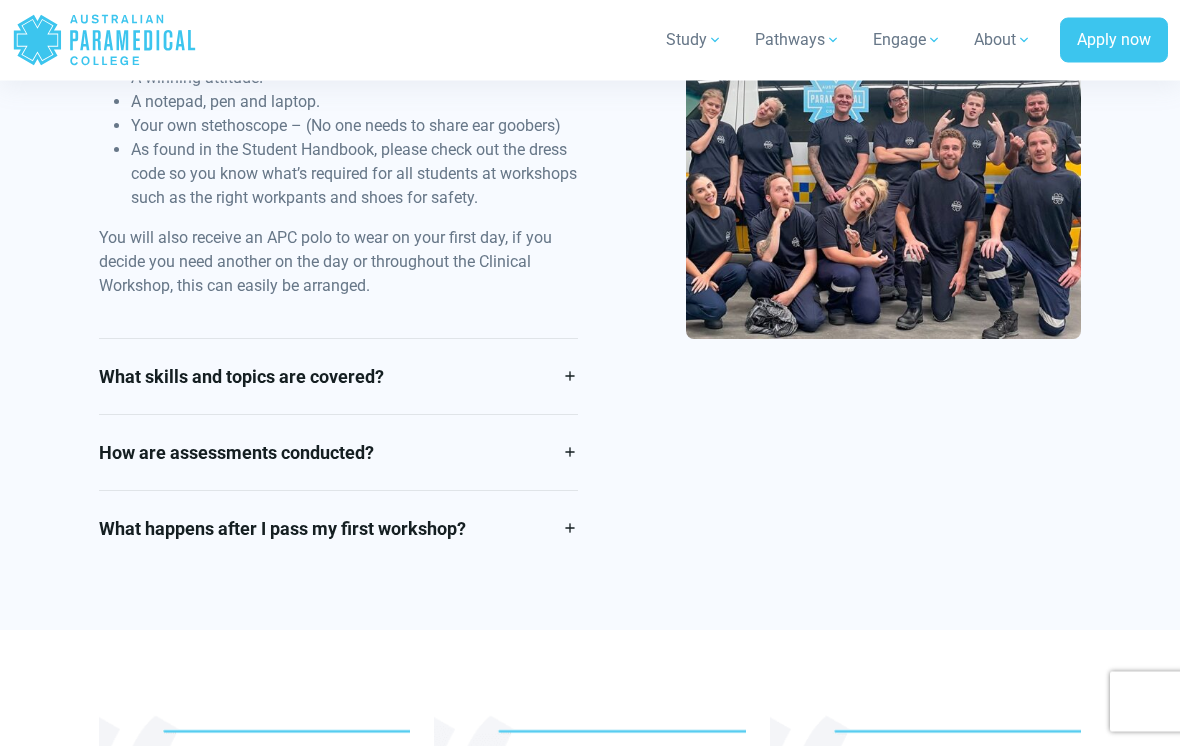 click on "What skills and topics are covered?" at bounding box center (338, 377) 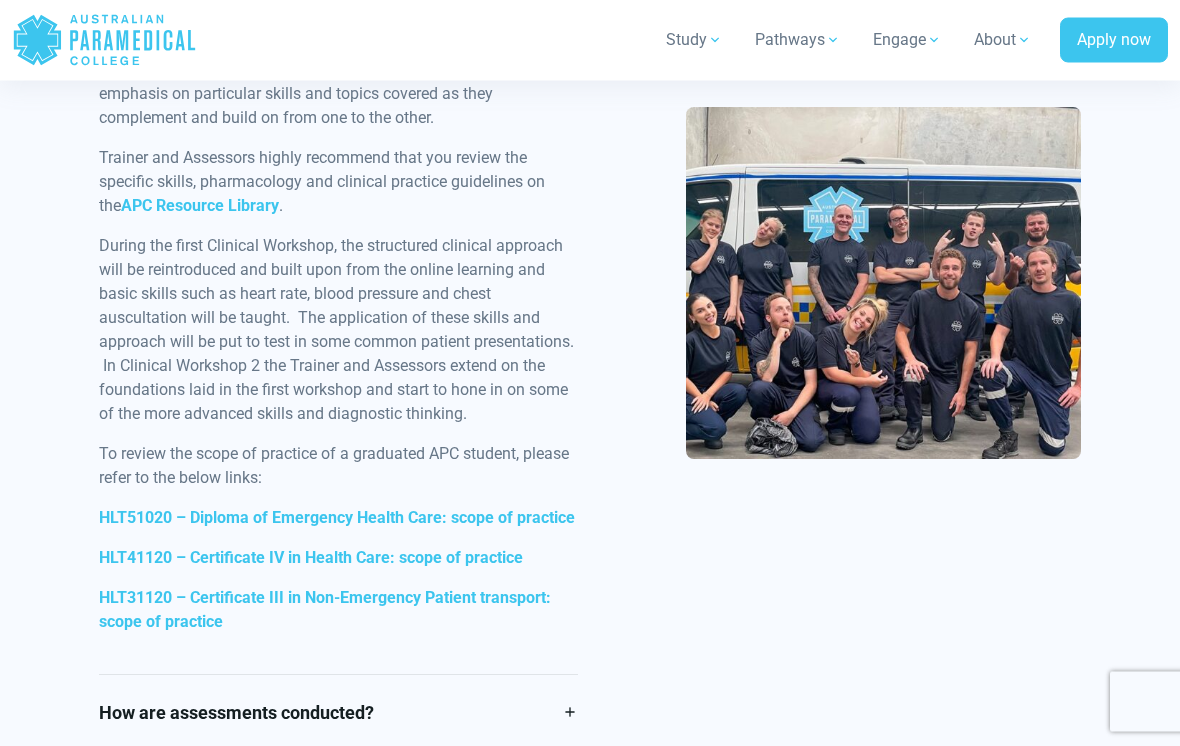 scroll, scrollTop: 3162, scrollLeft: 0, axis: vertical 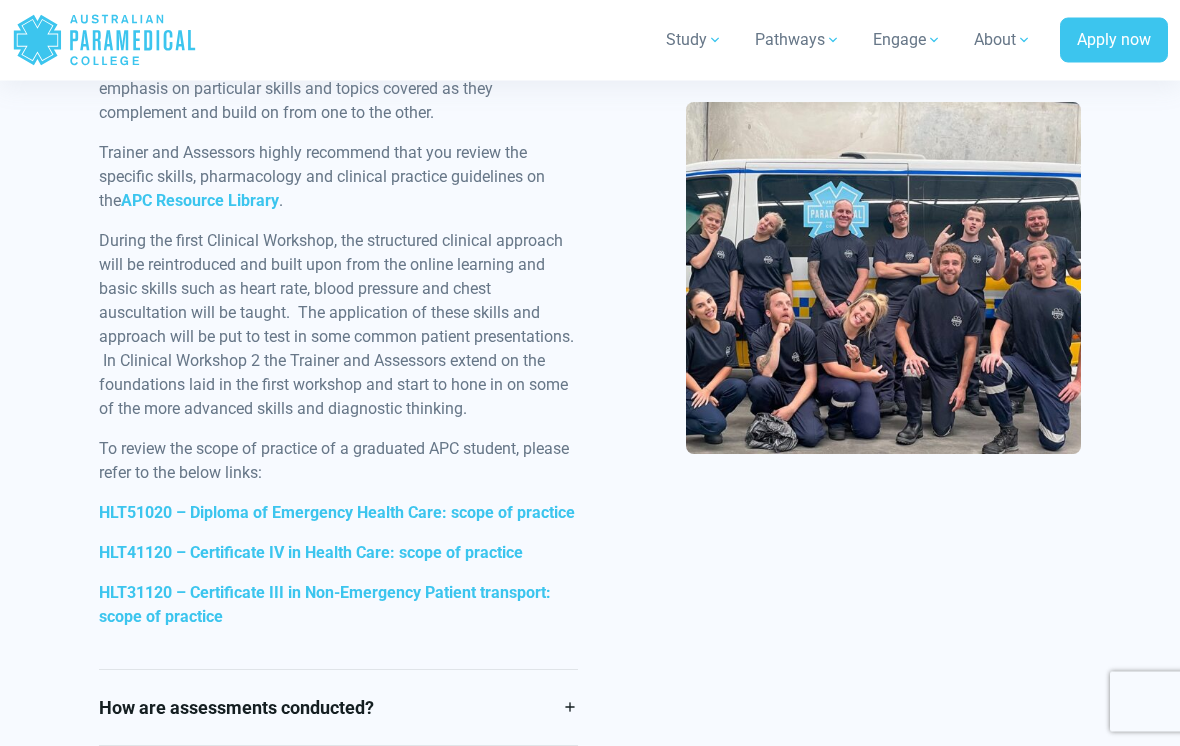 click on "HLT31120 – Certificate III in Non-Emergency Patient transport: scope of practice" at bounding box center (325, 605) 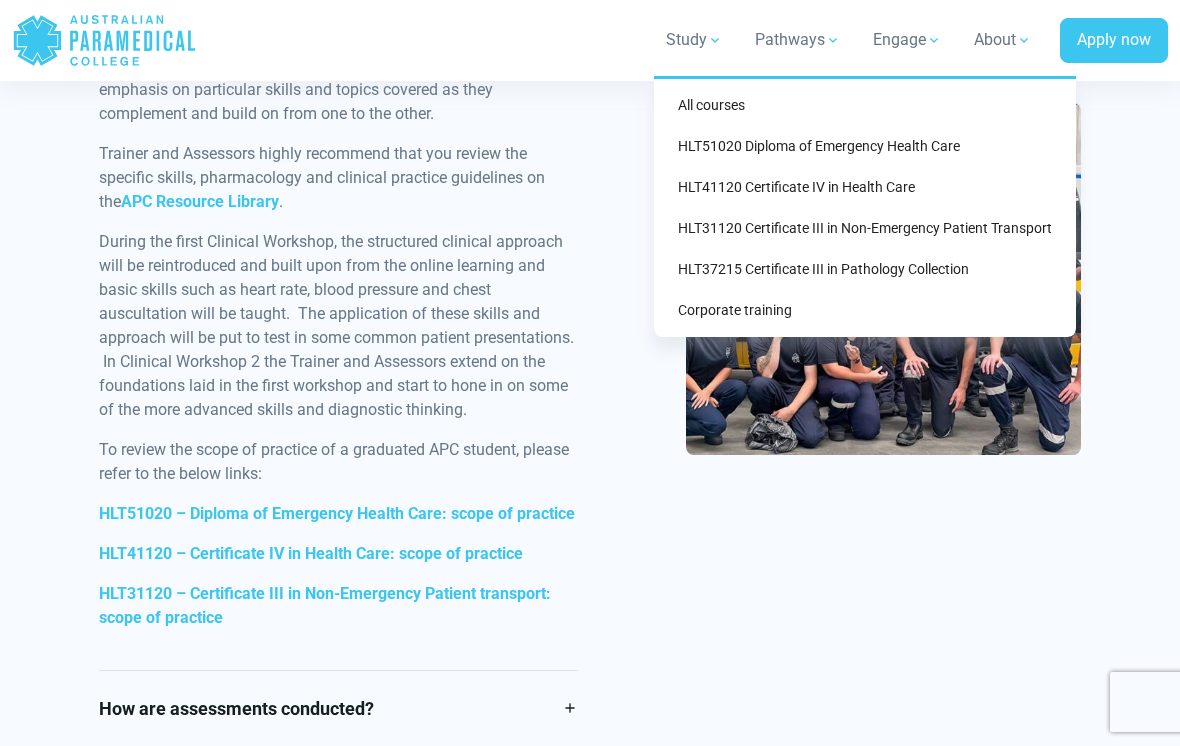 click on "HLT31120 Certificate III in Non-Emergency Patient Transport" at bounding box center [865, 228] 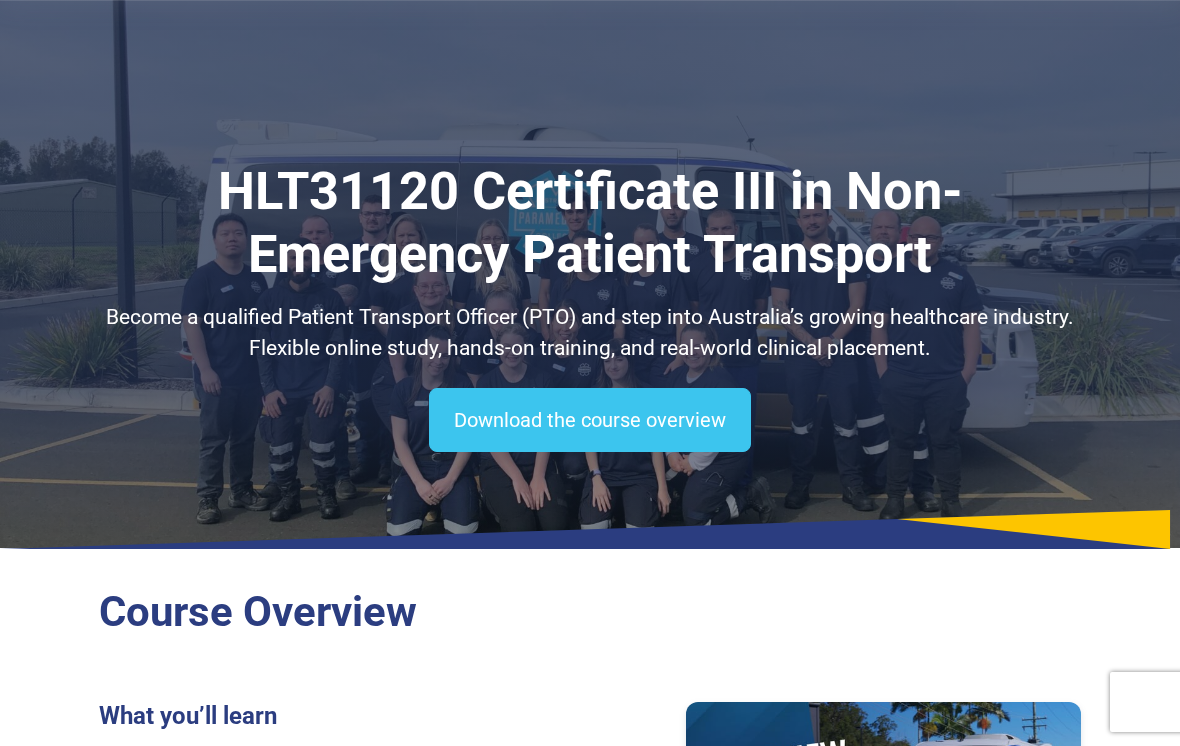 scroll, scrollTop: 485, scrollLeft: 0, axis: vertical 